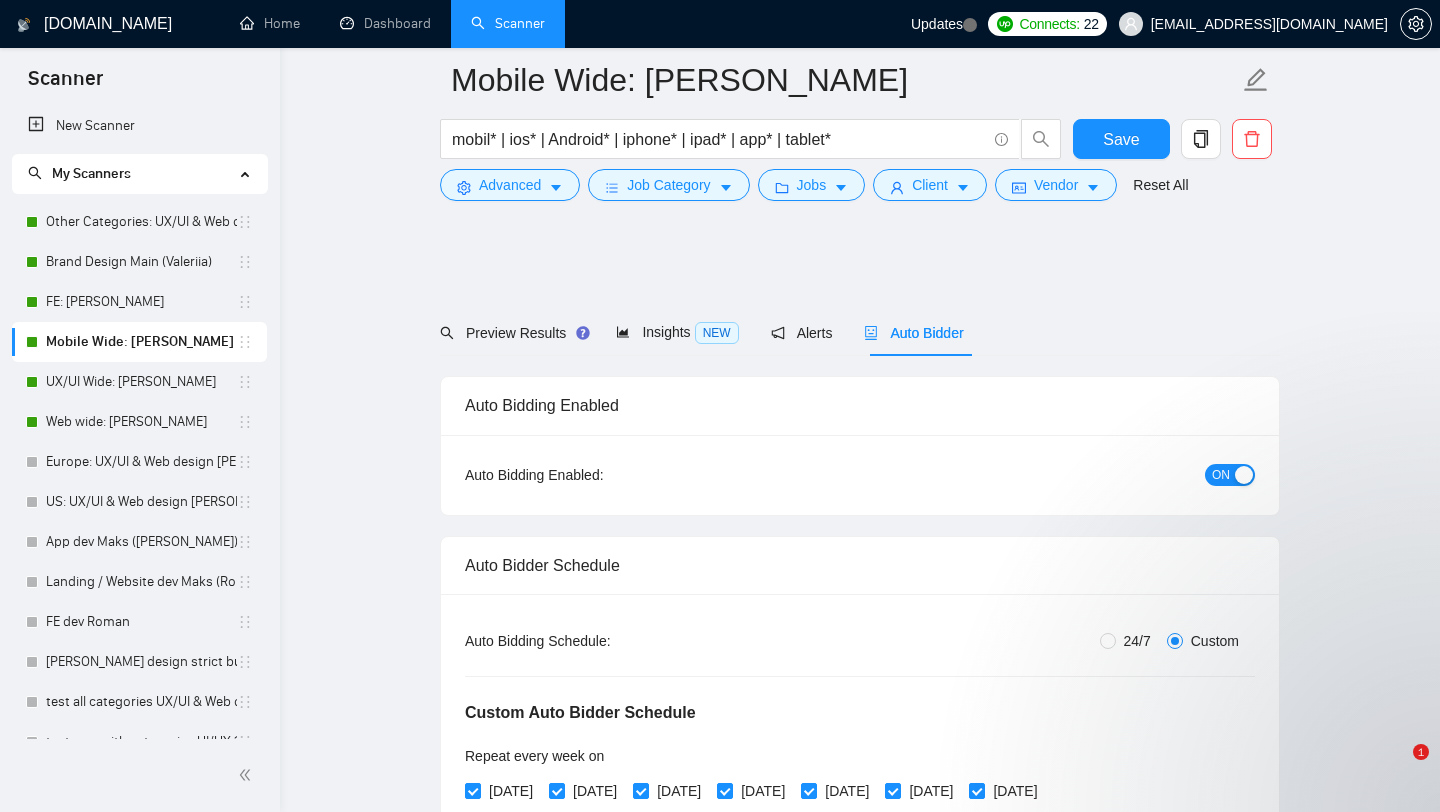 scroll, scrollTop: 4910, scrollLeft: 0, axis: vertical 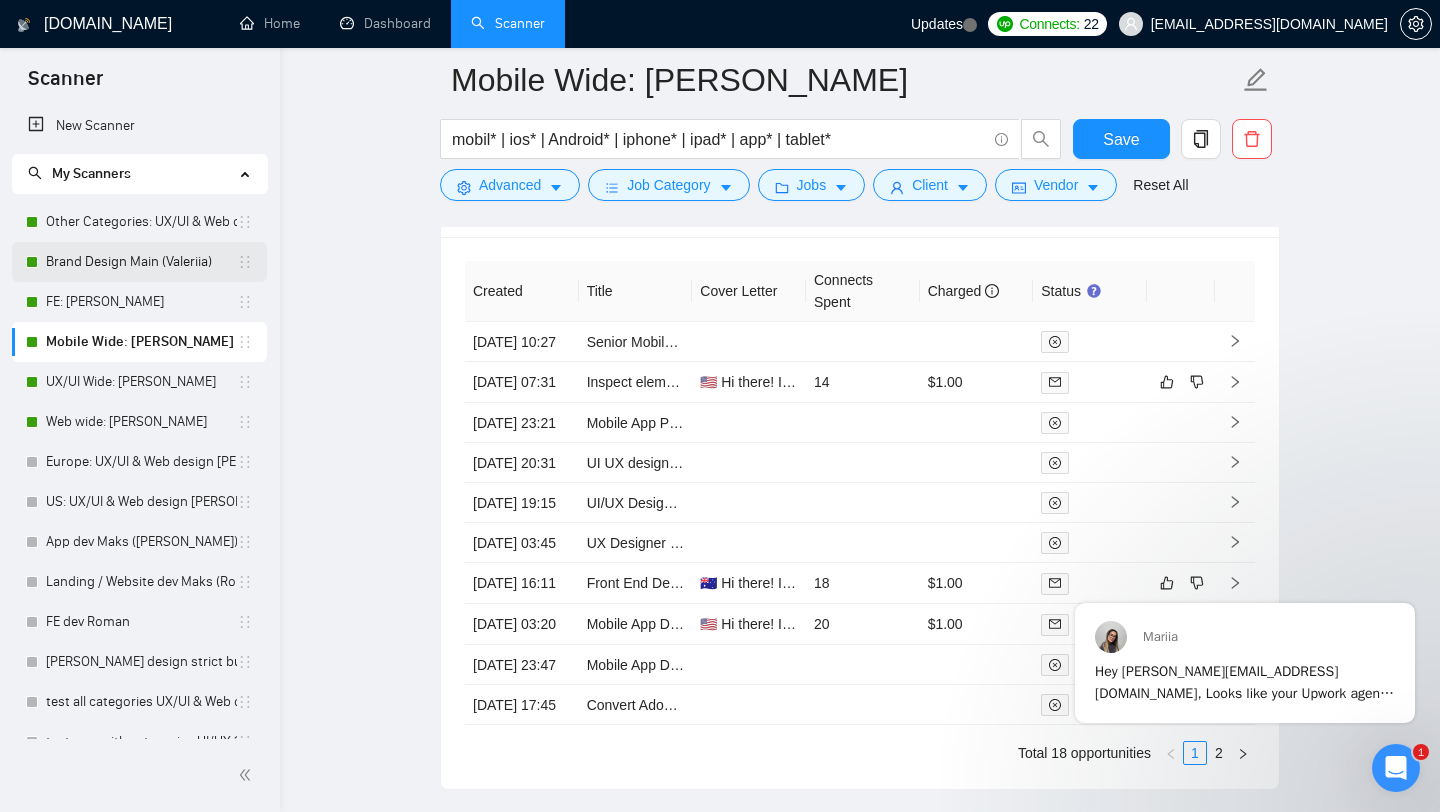 click on "Brand Design Main (Valeriia)" at bounding box center [141, 262] 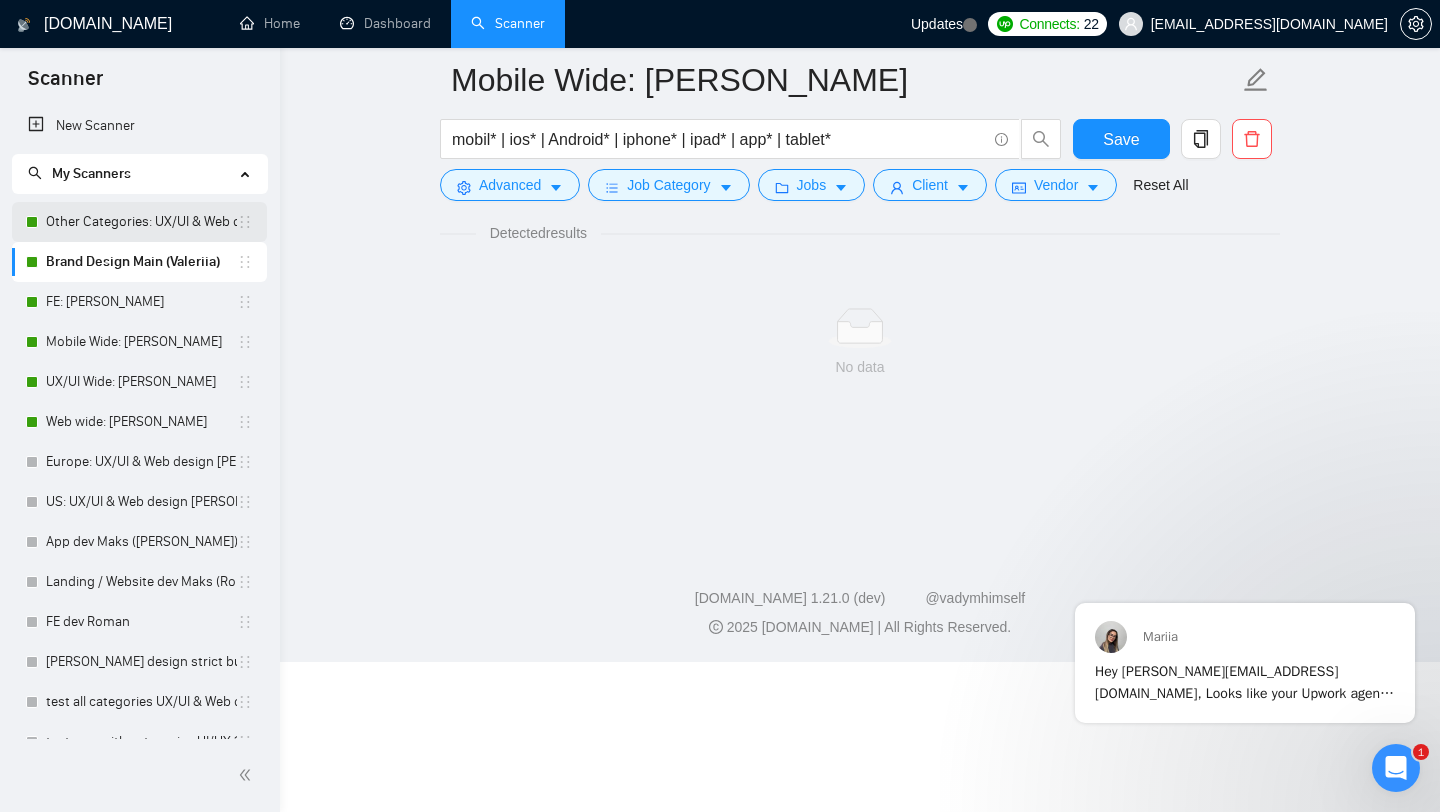 scroll, scrollTop: 0, scrollLeft: 0, axis: both 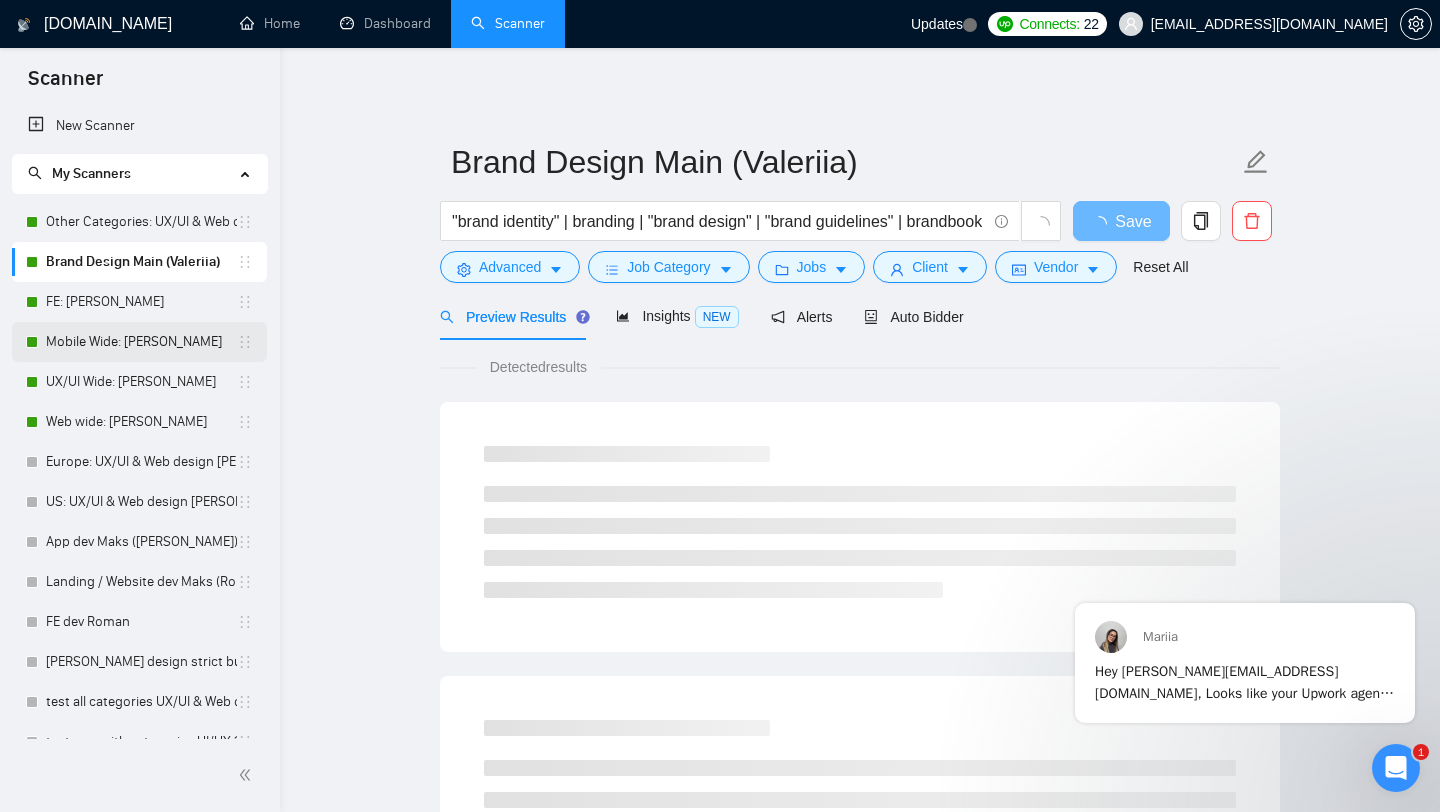 click on "Mobile Wide: [PERSON_NAME]" at bounding box center (141, 342) 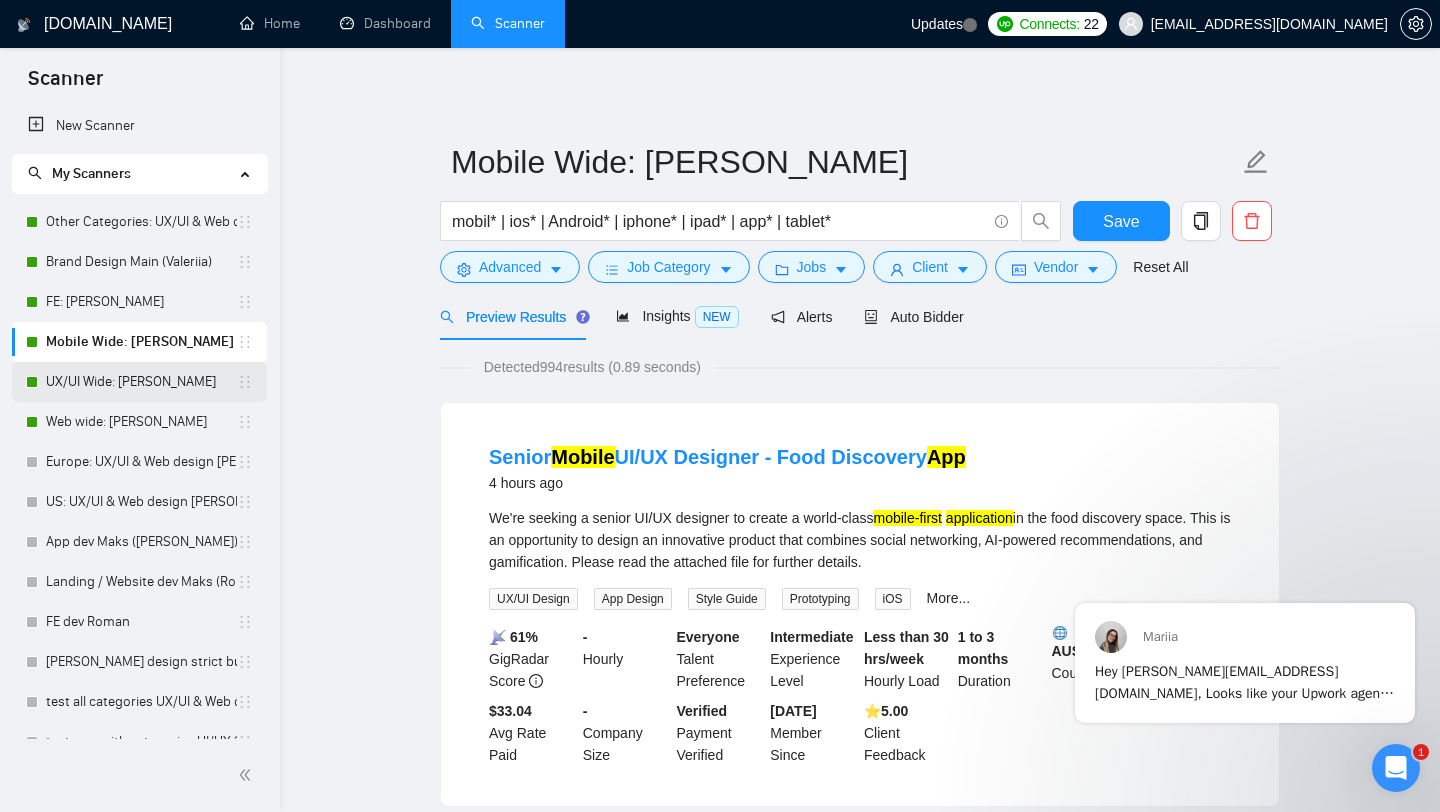 click on "UX/UI Wide: [PERSON_NAME]" at bounding box center [141, 382] 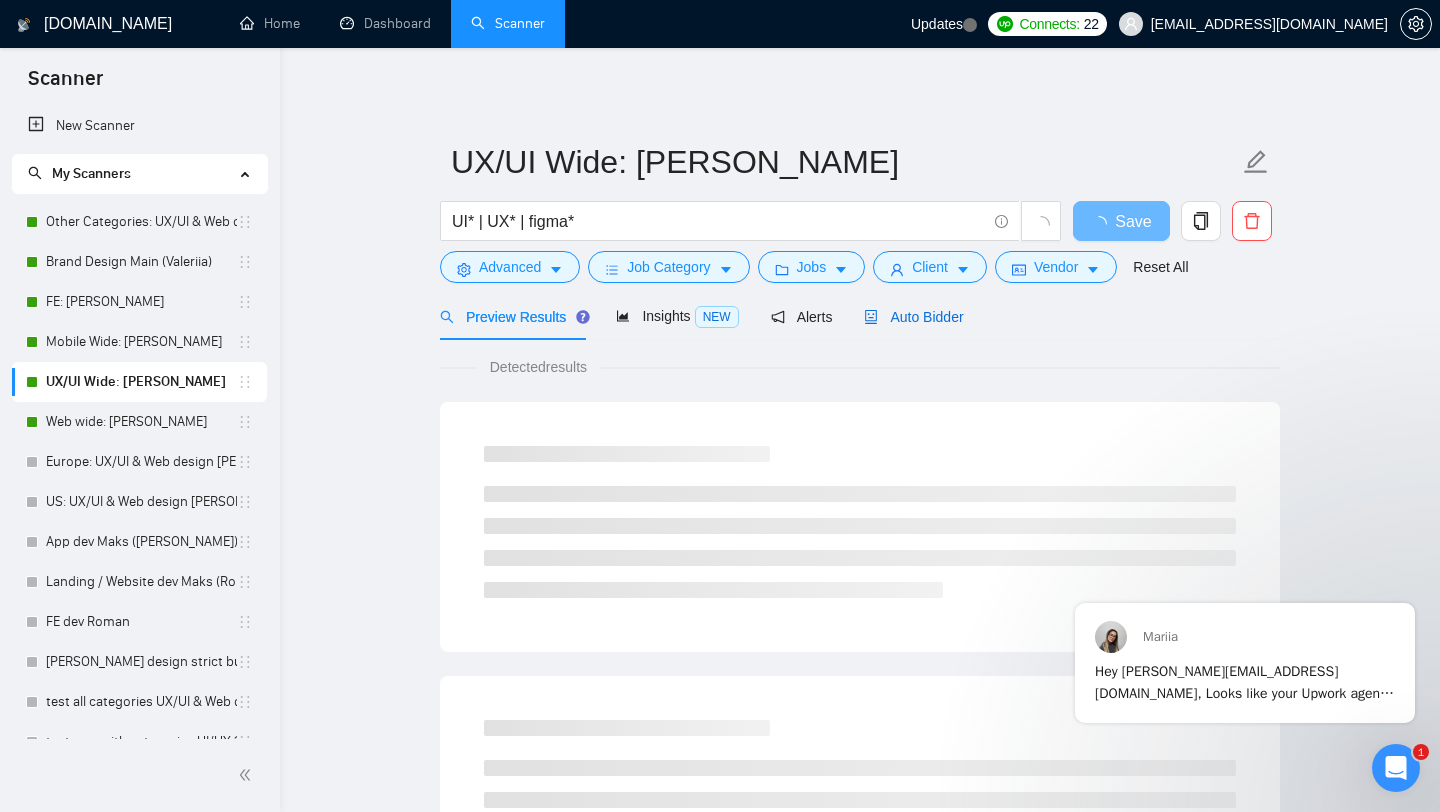 click on "Auto Bidder" at bounding box center [913, 317] 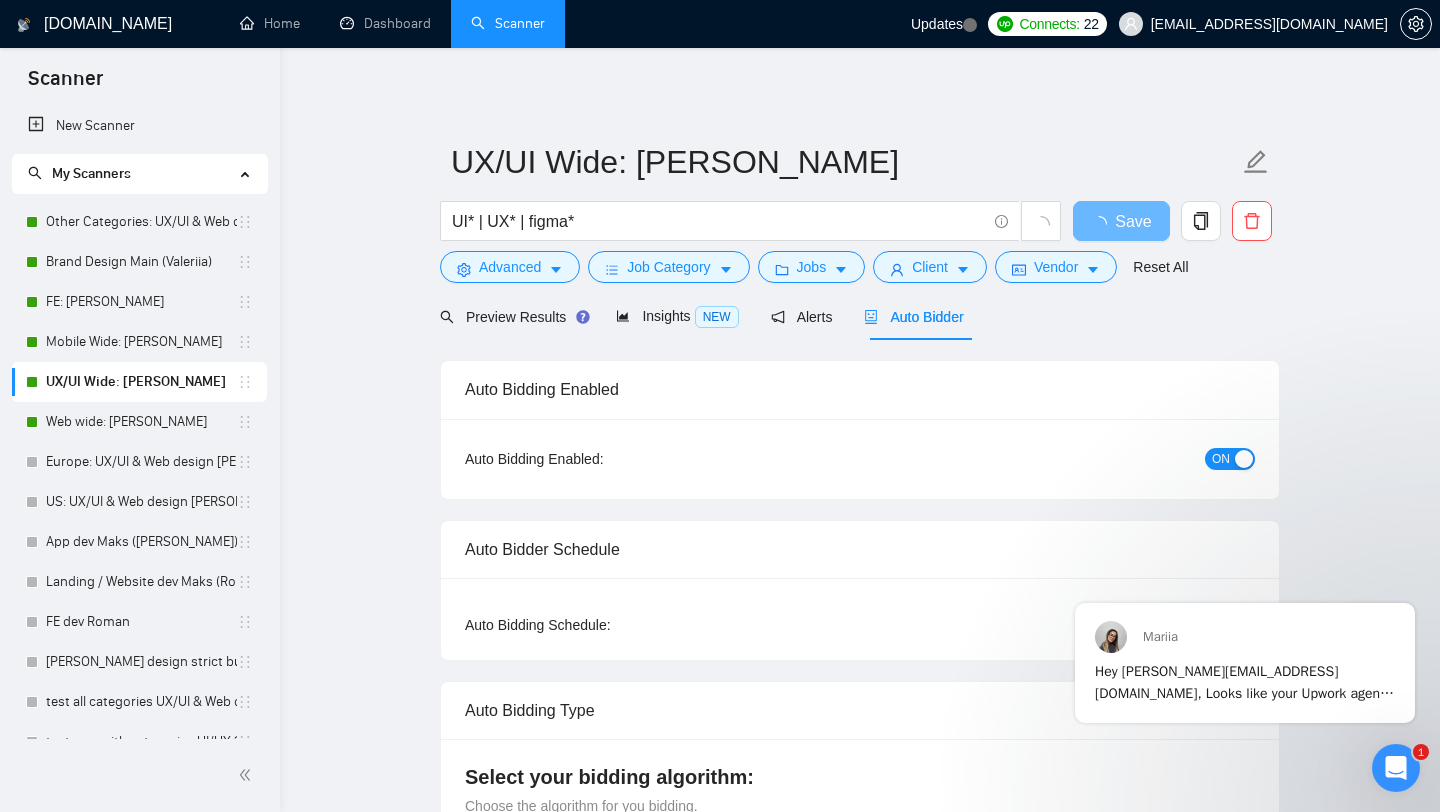 type 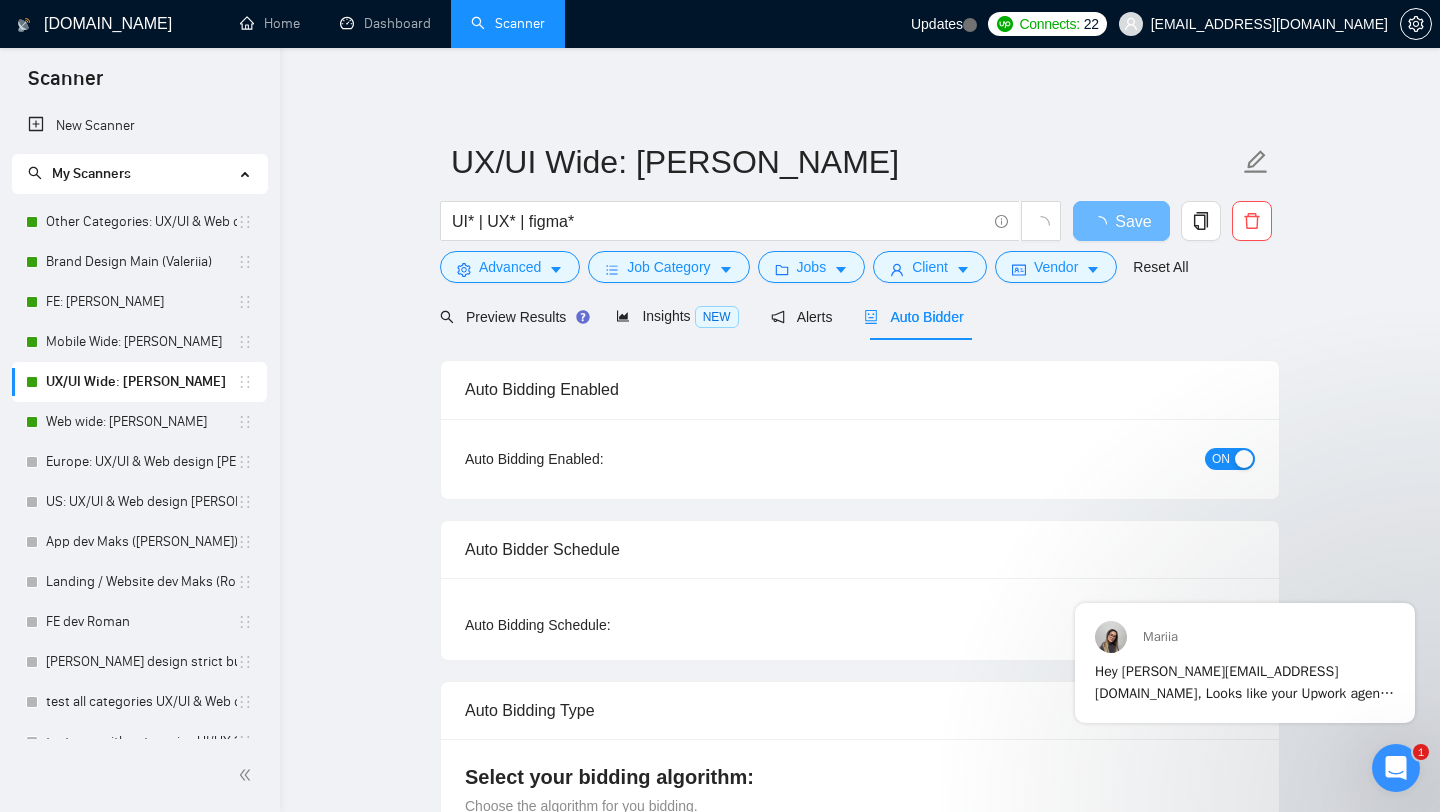 radio on "false" 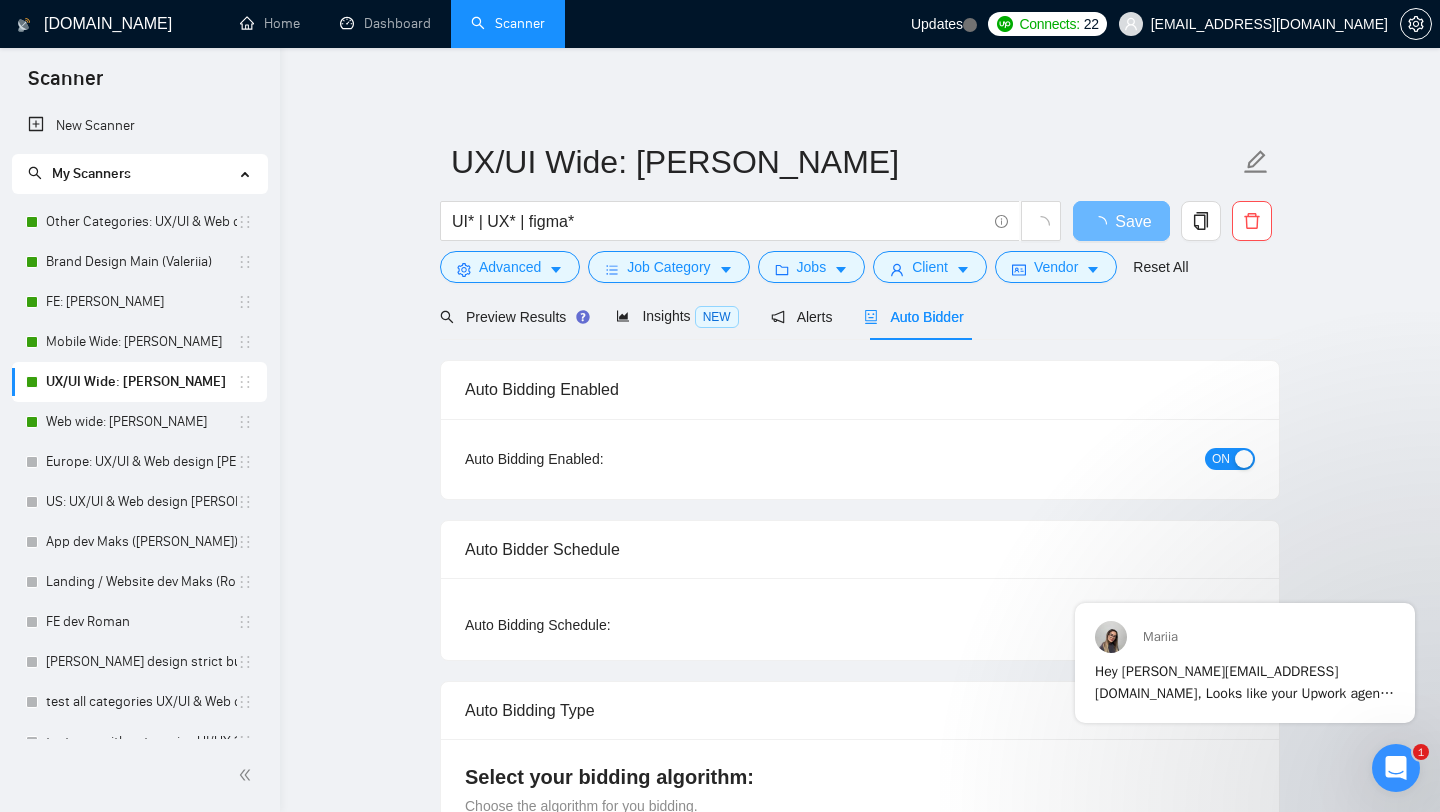 radio on "true" 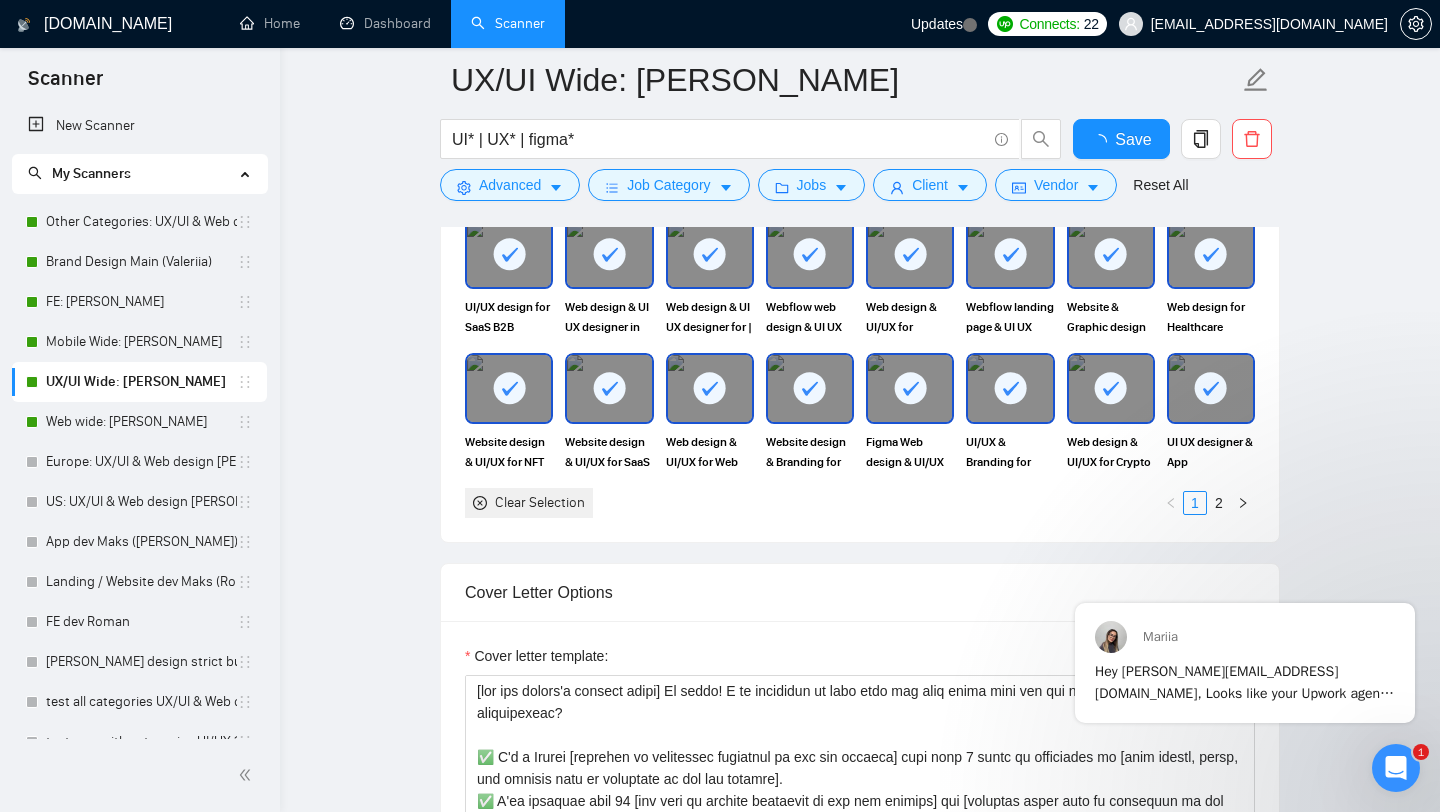 scroll, scrollTop: 1941, scrollLeft: 0, axis: vertical 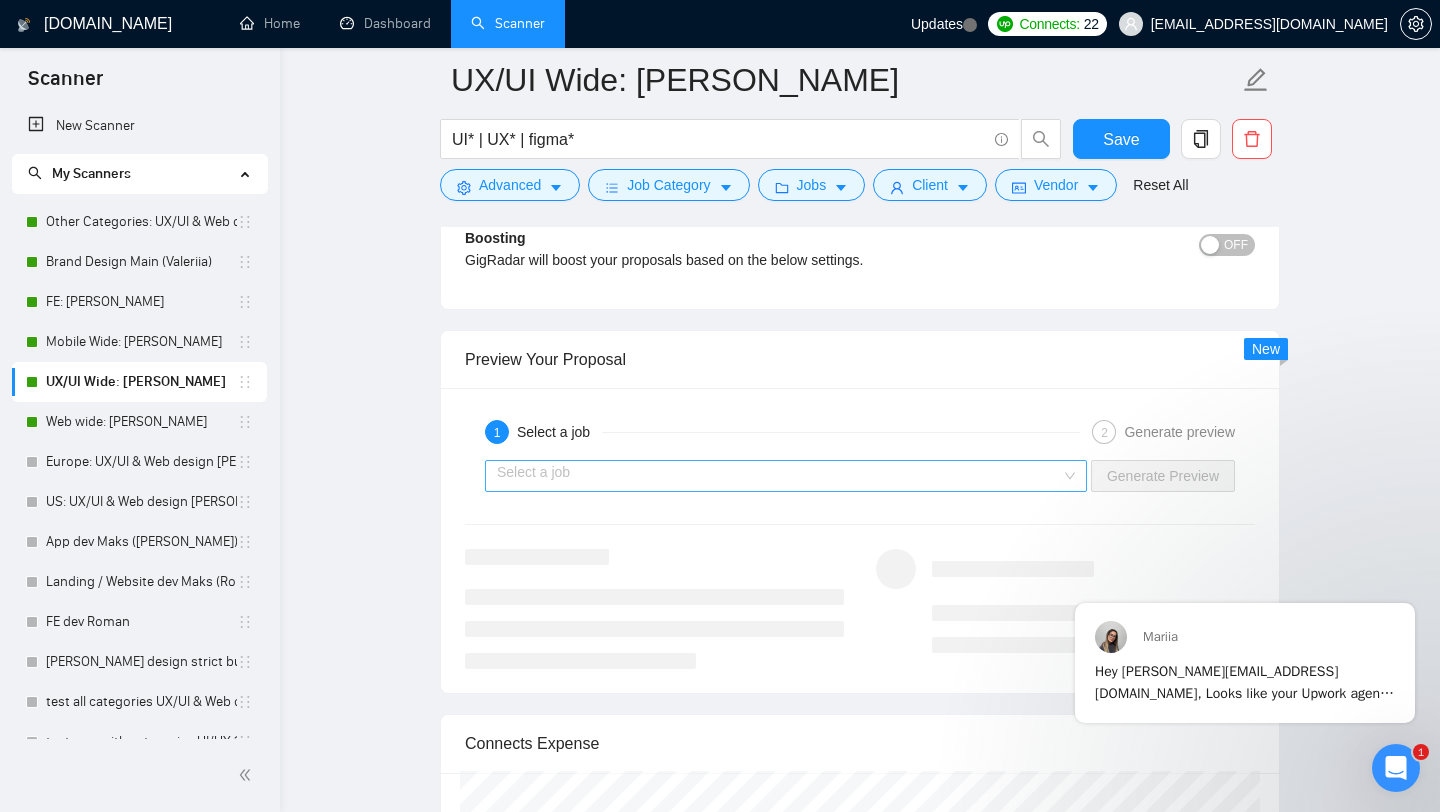 click at bounding box center (779, 476) 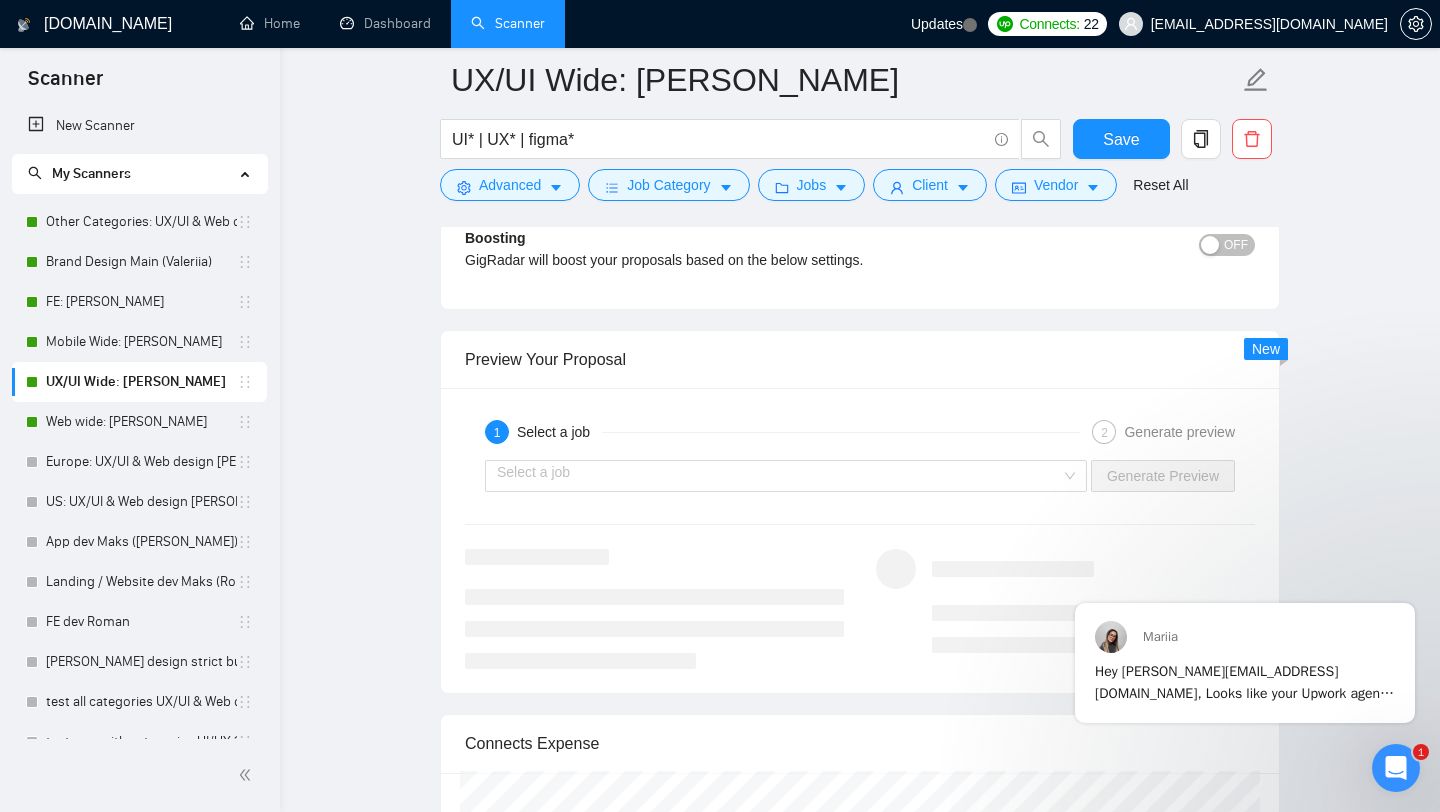 click on "UX/UI Wide: [PERSON_NAME]* | UX* | figma* Save Advanced   Job Category   Jobs   Client   Vendor   Reset All Preview Results Insights NEW Alerts Auto Bidder Auto Bidding Enabled Auto Bidding Enabled: ON Auto Bidder Schedule Auto Bidding Type: Automated (recommended) Semi-automated Auto Bidding Schedule: 24/7 Custom Custom Auto Bidder Schedule Repeat every week [DATE] [DATE] [DATE] [DATE] [DATE] [DATE] [DATE] Active Hours ( [GEOGRAPHIC_DATA]/[GEOGRAPHIC_DATA] ): From: 00:00 To: 00:00  (next day) ( 24  hours) [GEOGRAPHIC_DATA]/[GEOGRAPHIC_DATA] Auto Bidding Type Select your bidding algorithm: Choose the algorithm for you bidding. The price per proposal does not include your connects expenditure. Template Bidder Works great for narrow segments and short cover letters that don't change. 0.50  credits / proposal Sardor AI 🤖 Personalise your cover letter with ai [placeholders] 1.00  credits / proposal Experimental Laziza AI  👑   NEW   Learn more 2.00  credits / proposal 141.86 credits savings Team & Freelancer Select team: Select freelancer: 20 /20. 1" at bounding box center (860, -720) 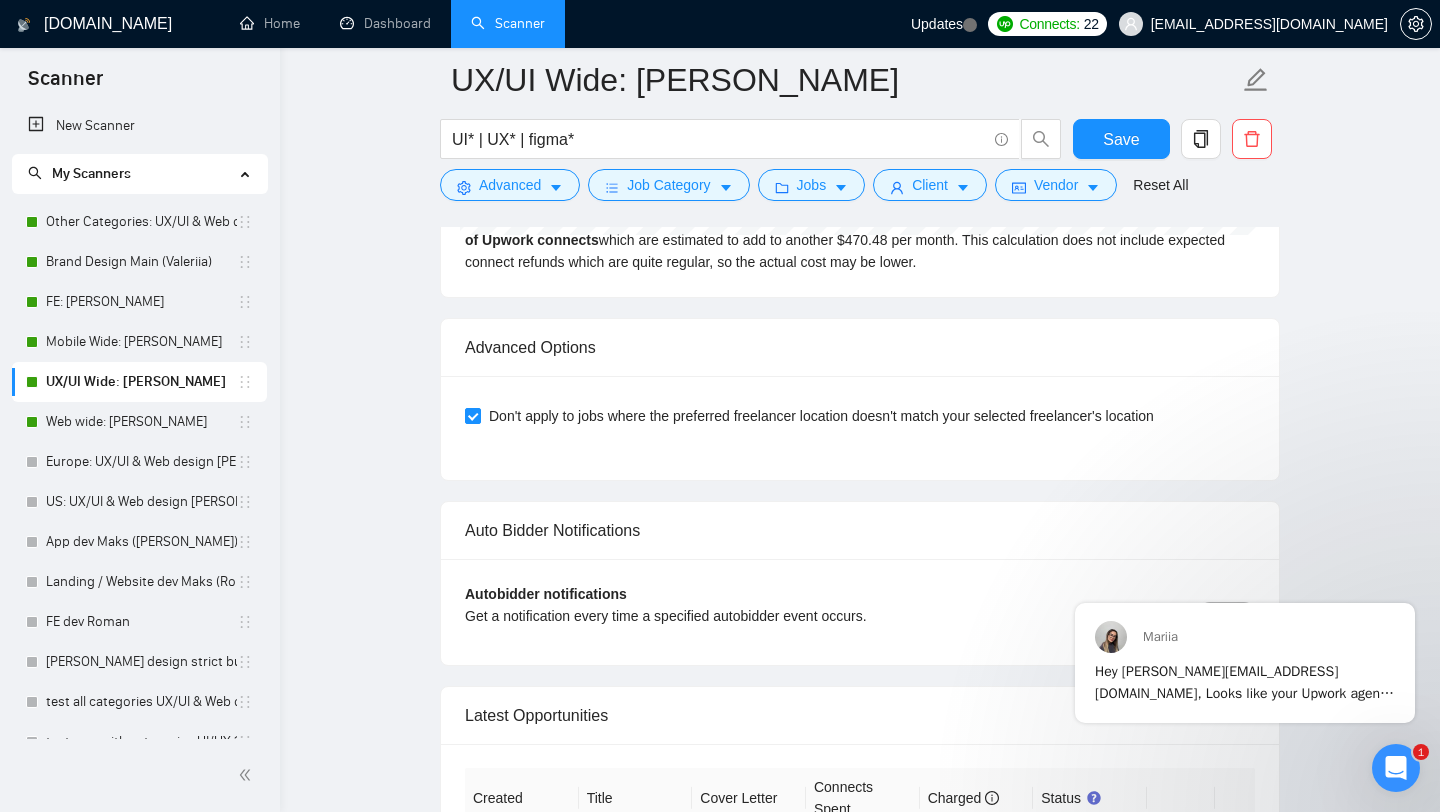 scroll, scrollTop: 4737, scrollLeft: 0, axis: vertical 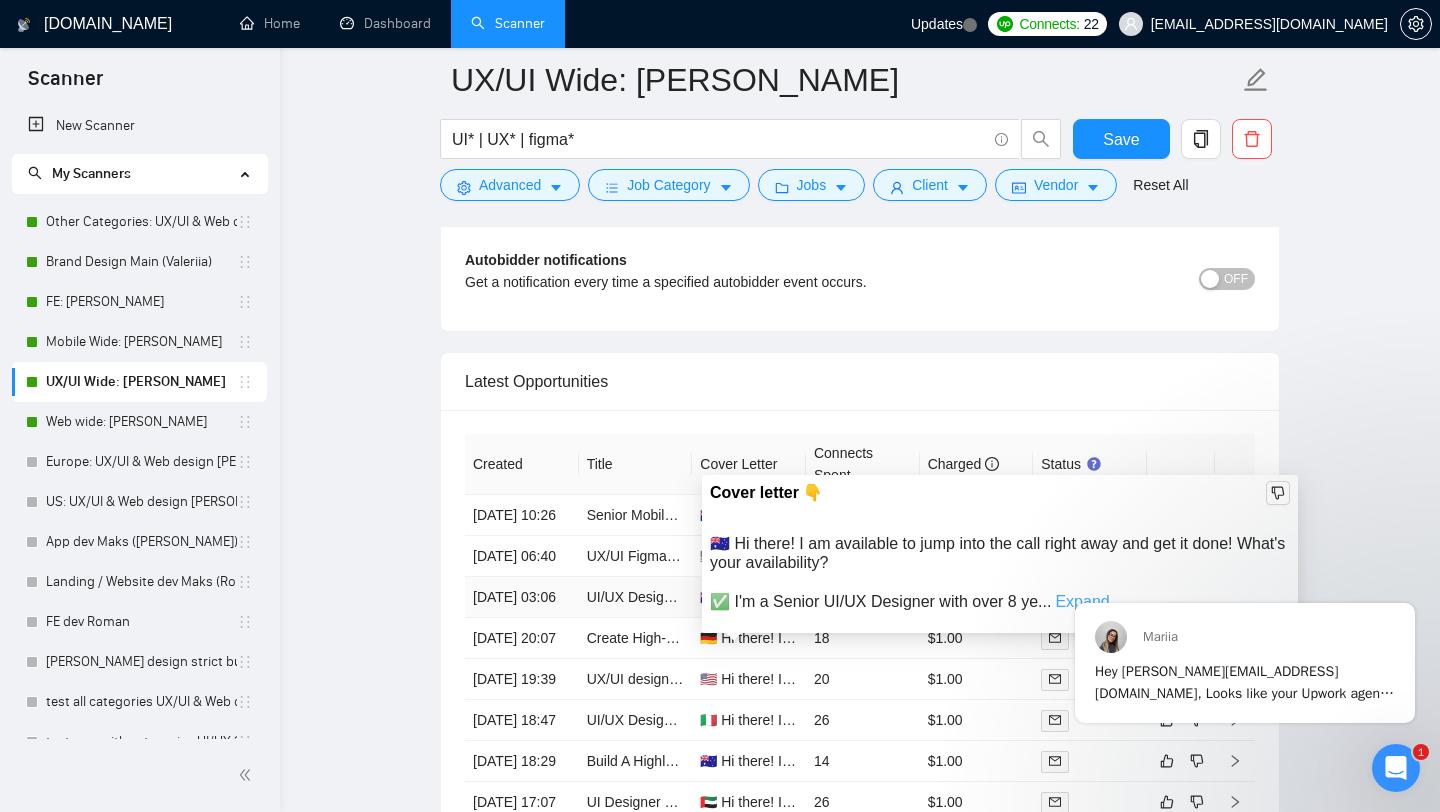 click on "Expand" at bounding box center (1082, 601) 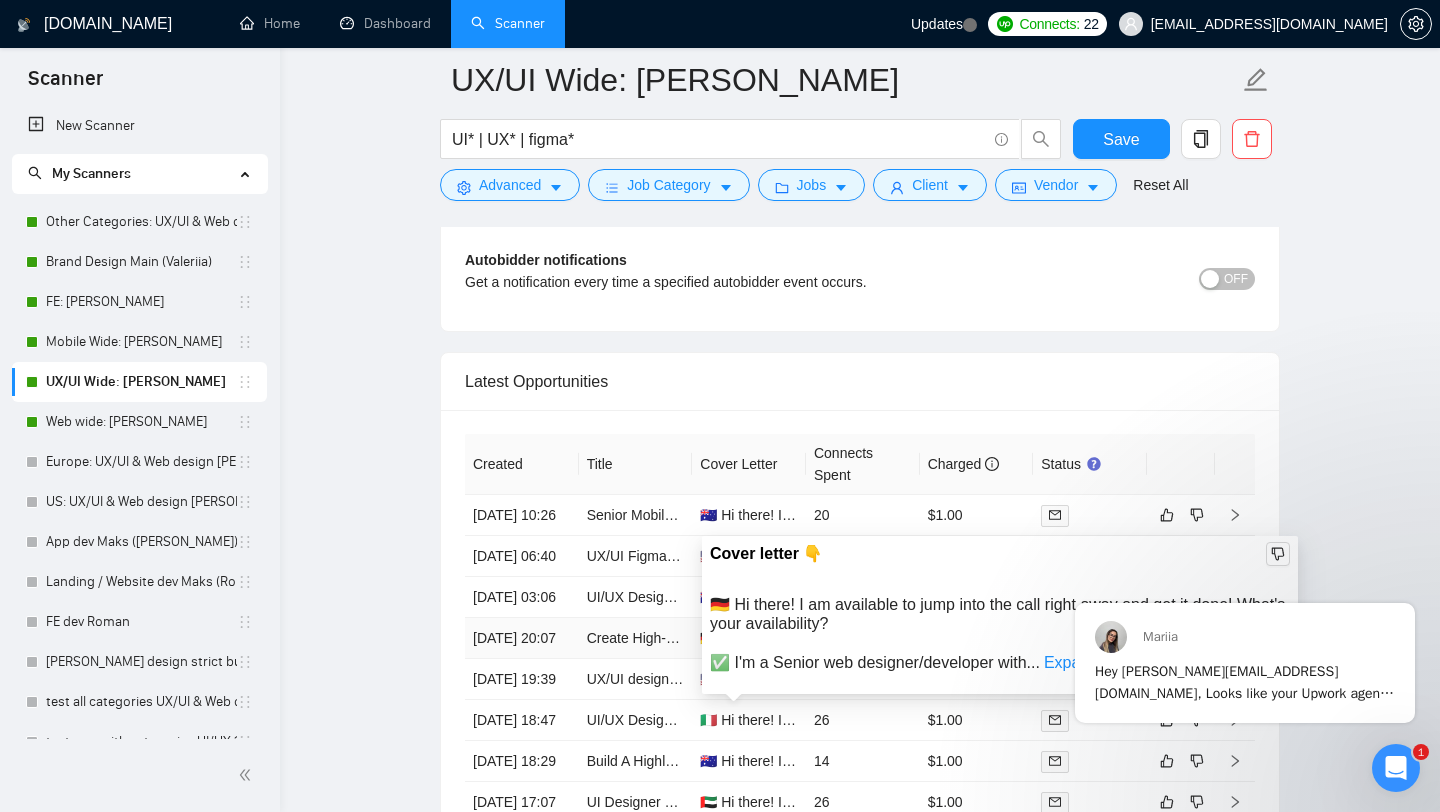 click on "🇩🇪 Hi there! I am available to jump into the call right away and get it done! What's your availability?
✅ I'm a Senior web designer/developer with  ... Expand" at bounding box center [1000, 633] 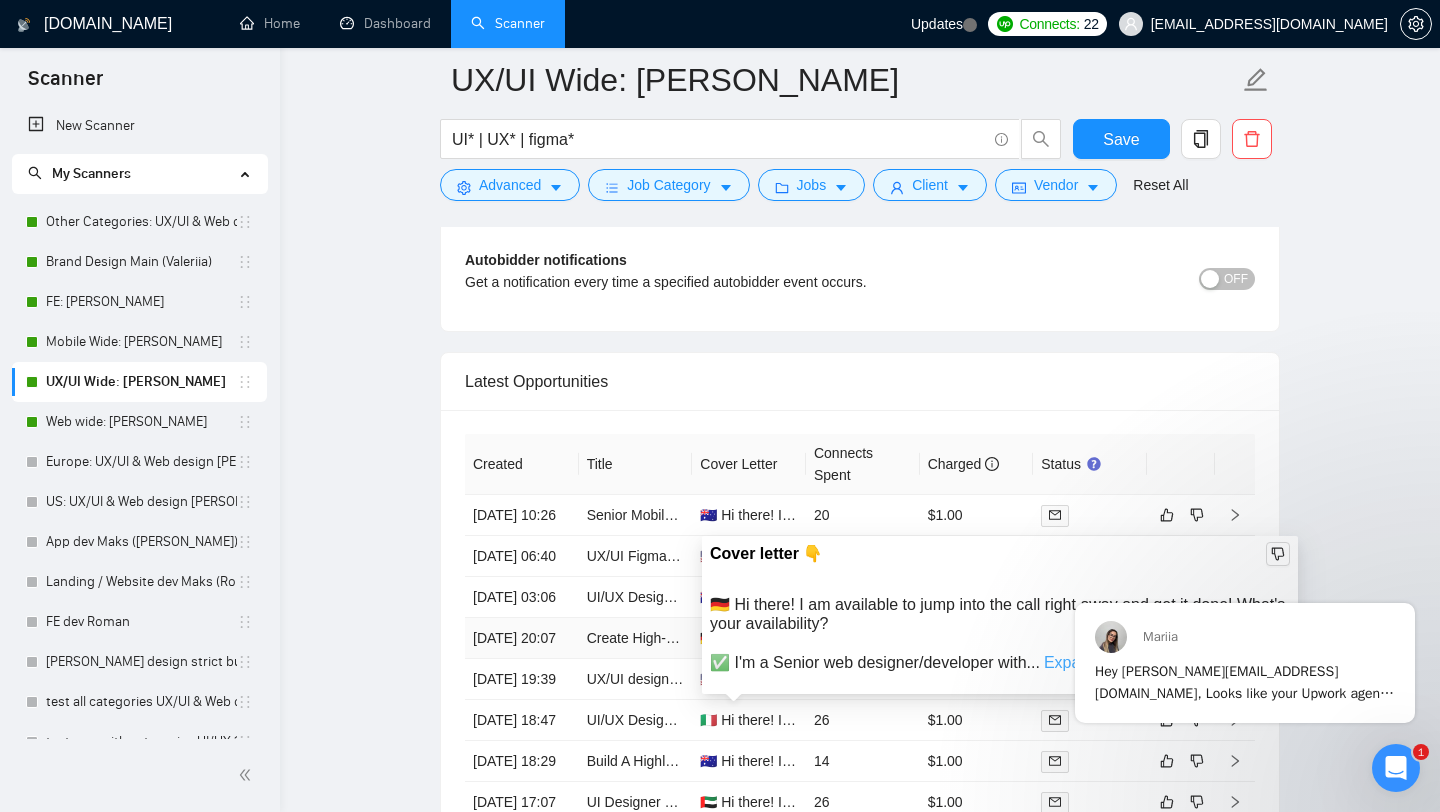 click on "Expand" at bounding box center [1071, 662] 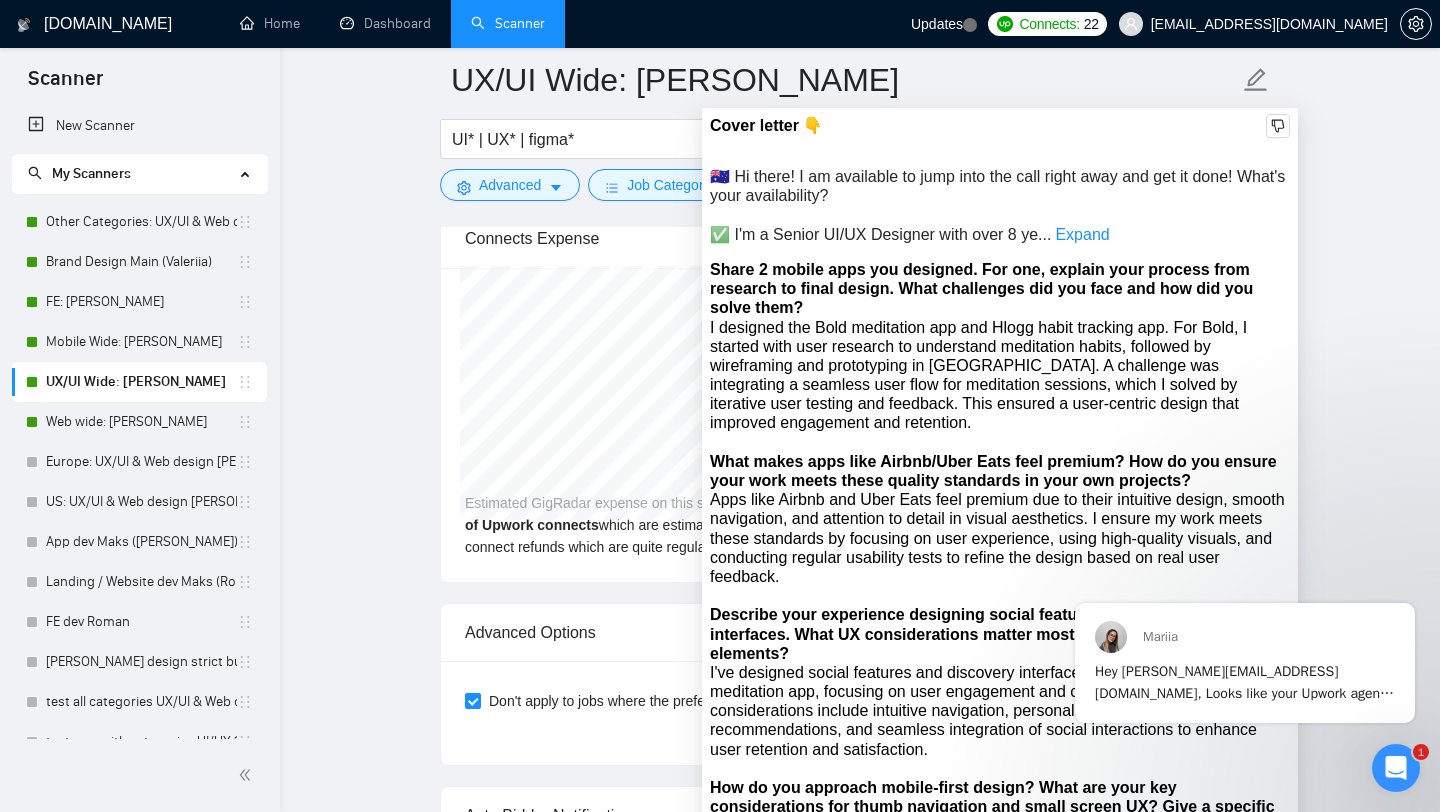 scroll, scrollTop: 4113, scrollLeft: 0, axis: vertical 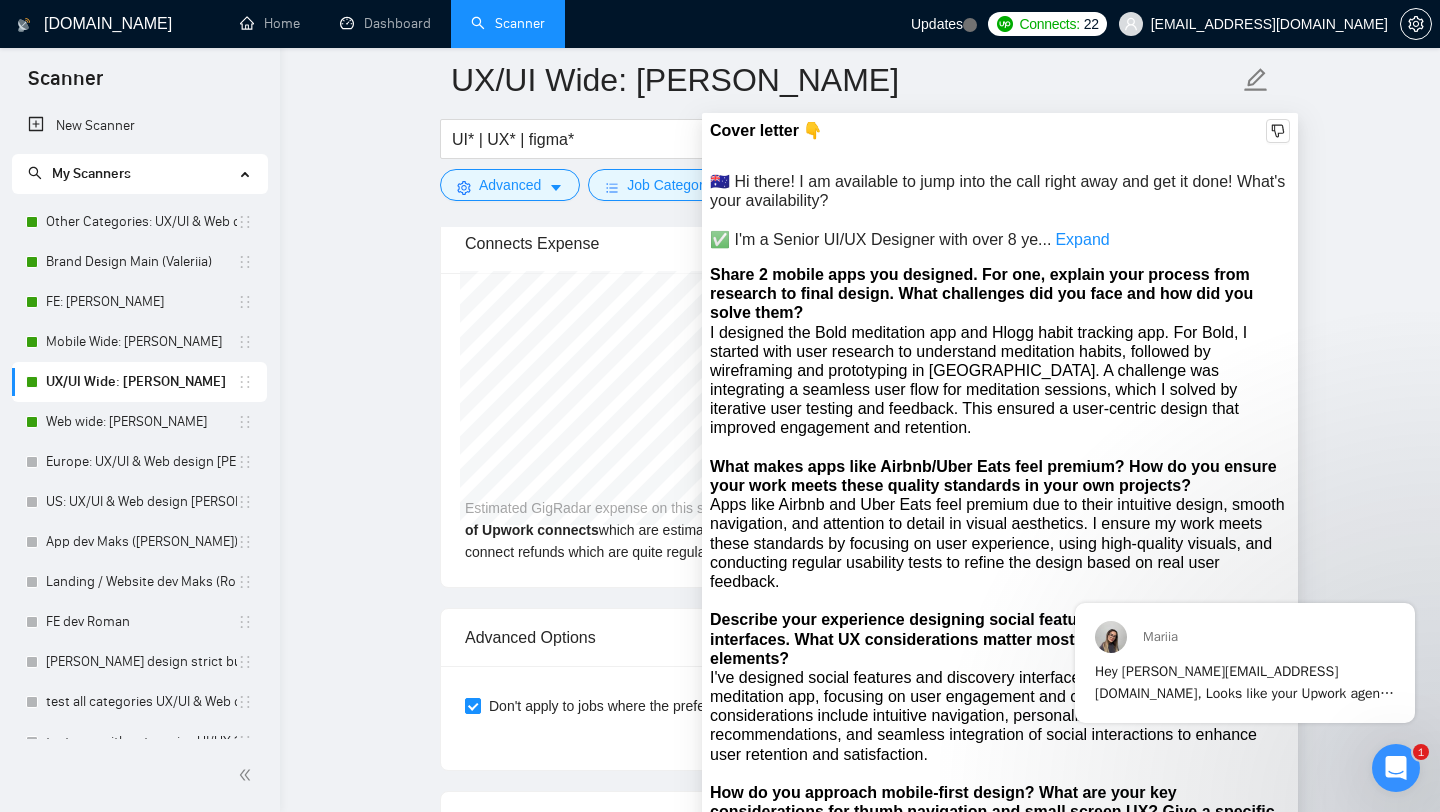 click on "Expand" at bounding box center (1082, 239) 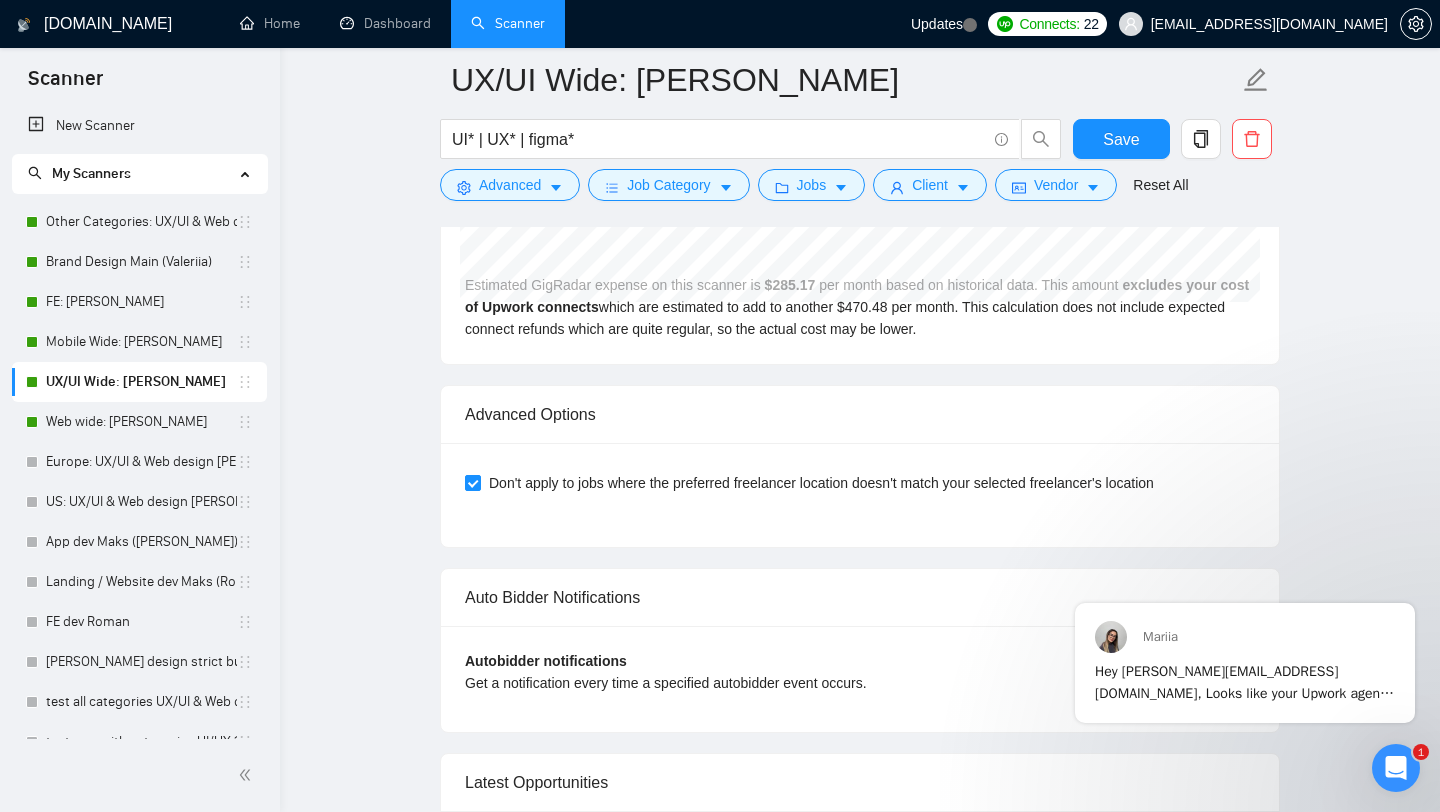 scroll, scrollTop: 4349, scrollLeft: 0, axis: vertical 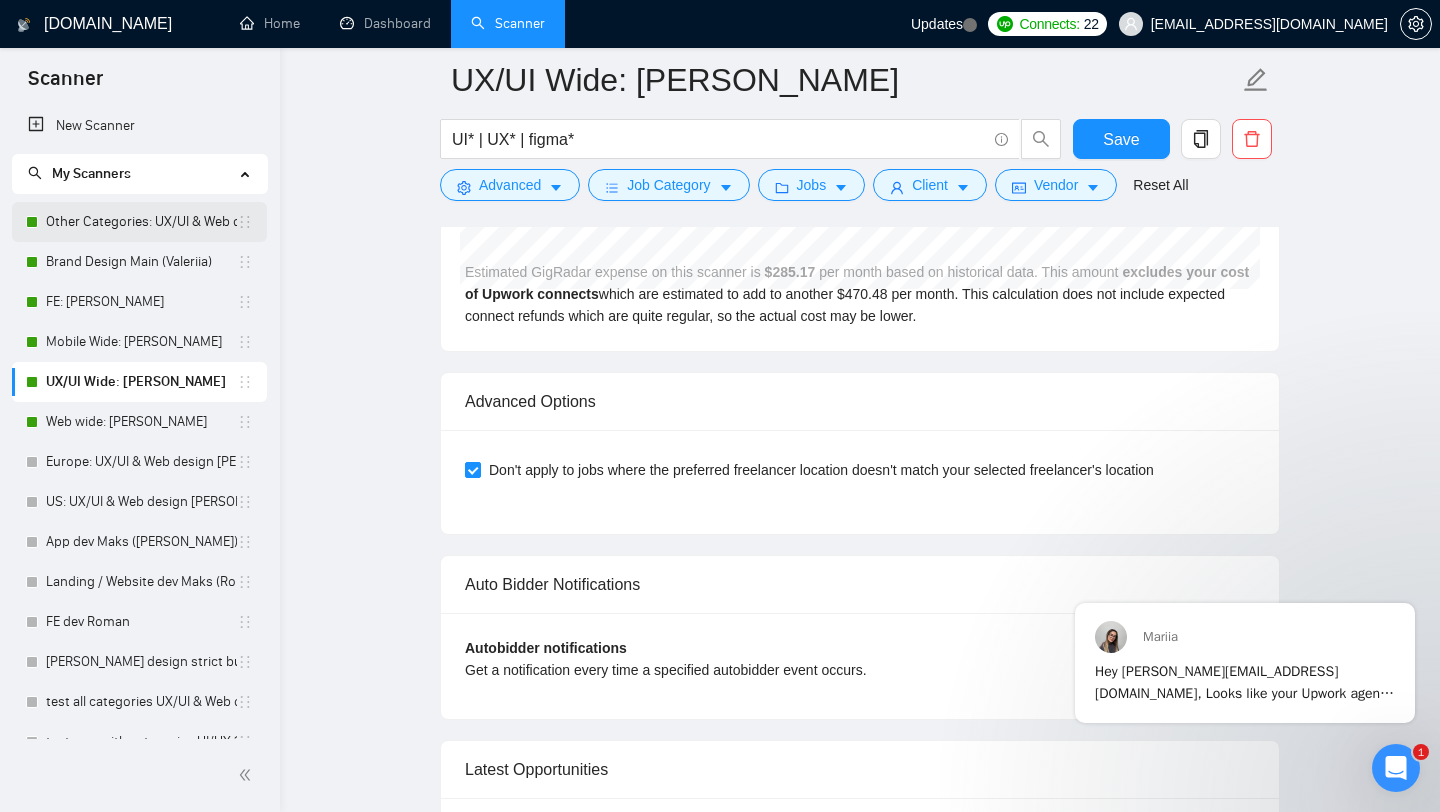 click on "Other Categories: UX/UI & Web design [PERSON_NAME]" at bounding box center [141, 222] 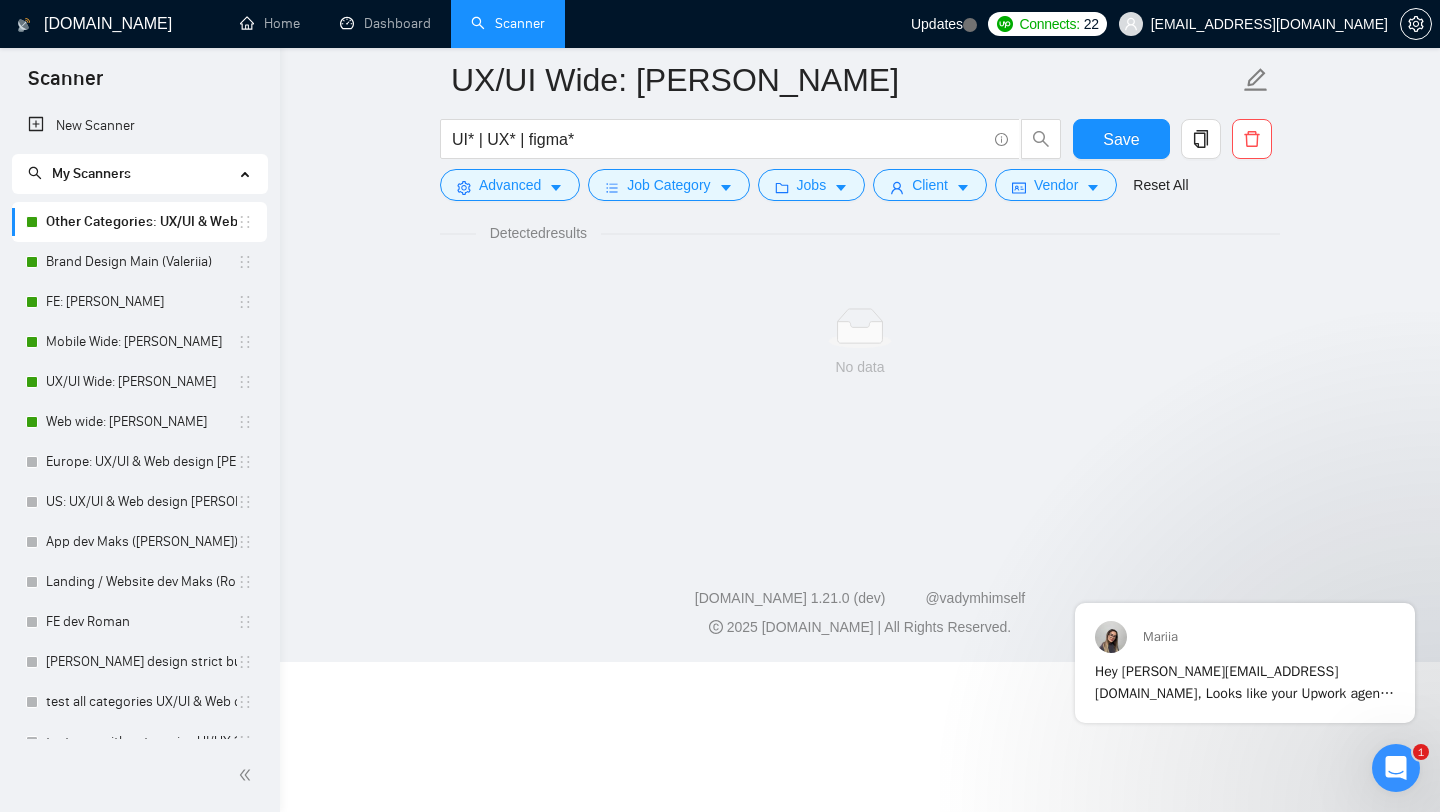 scroll, scrollTop: 0, scrollLeft: 0, axis: both 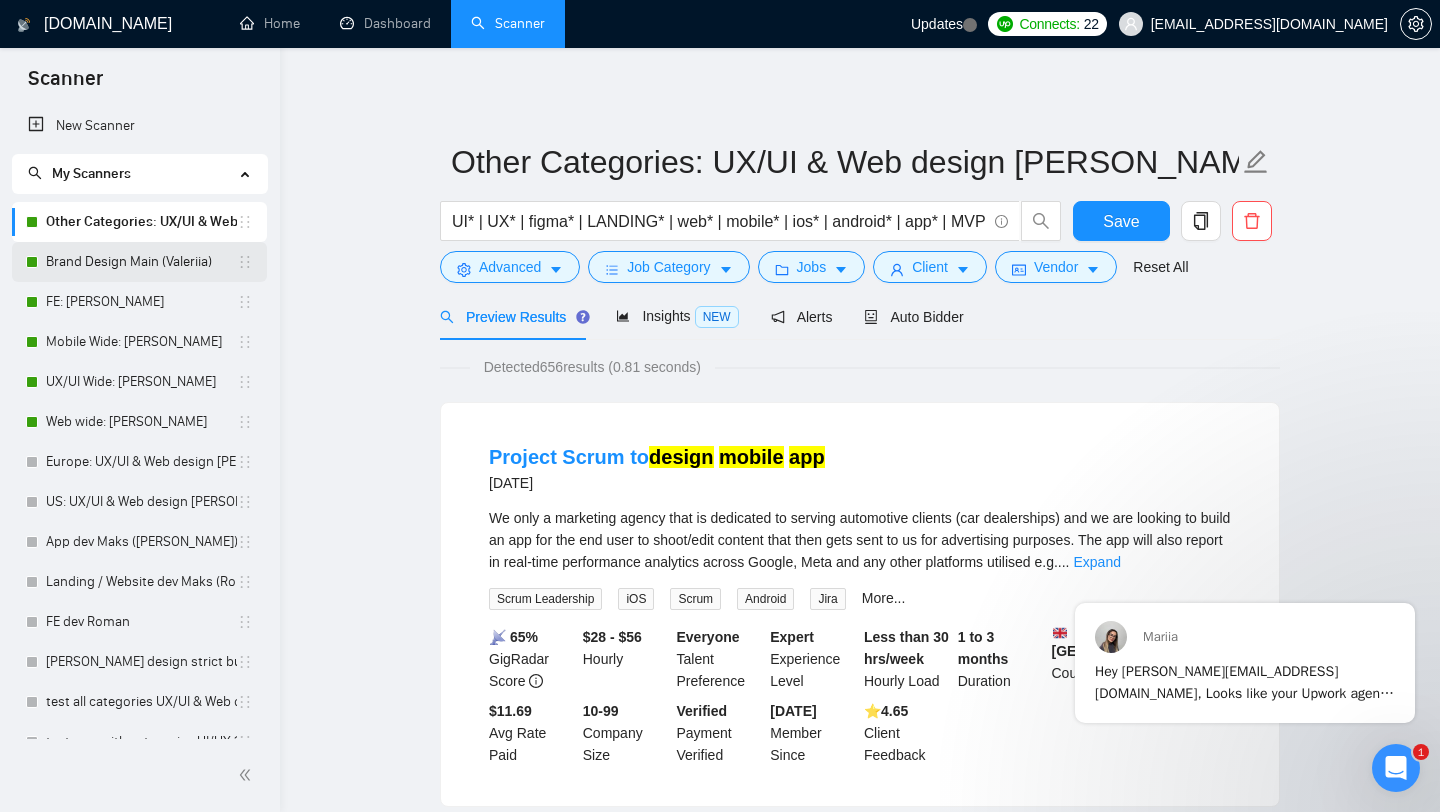 click on "Brand Design Main (Valeriia)" at bounding box center (141, 262) 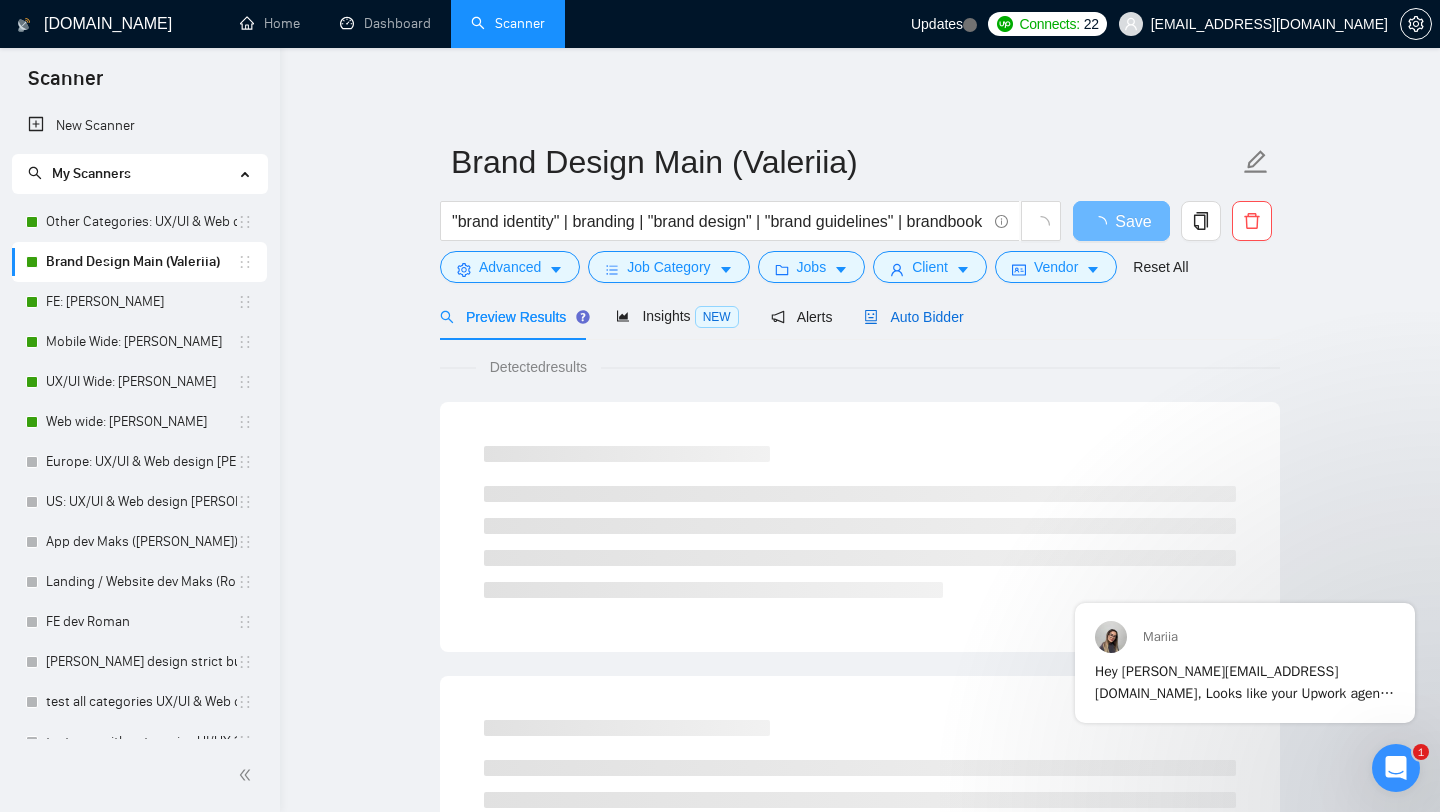 click on "Auto Bidder" at bounding box center (913, 317) 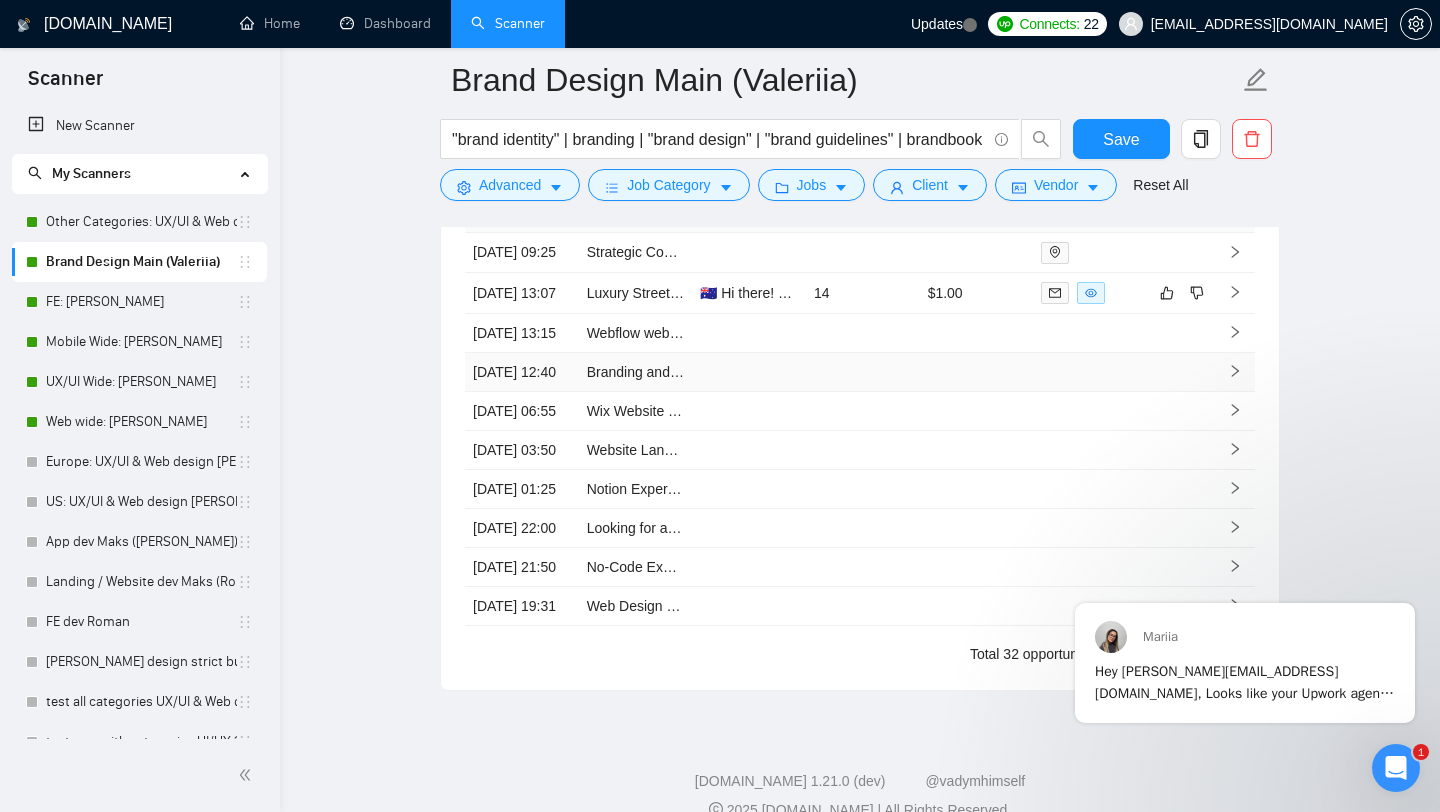 scroll, scrollTop: 4957, scrollLeft: 0, axis: vertical 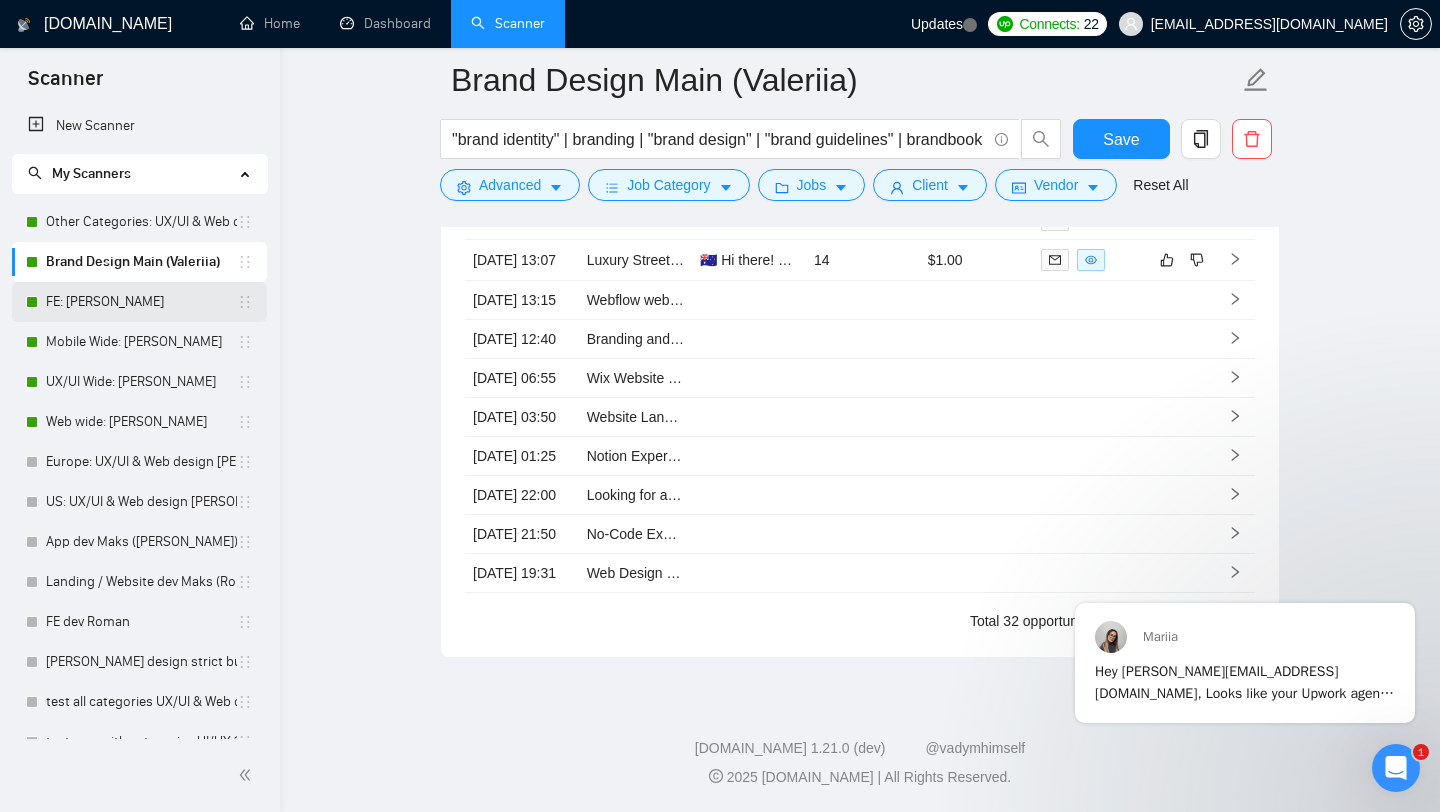 click on "FE: [PERSON_NAME]" at bounding box center (141, 302) 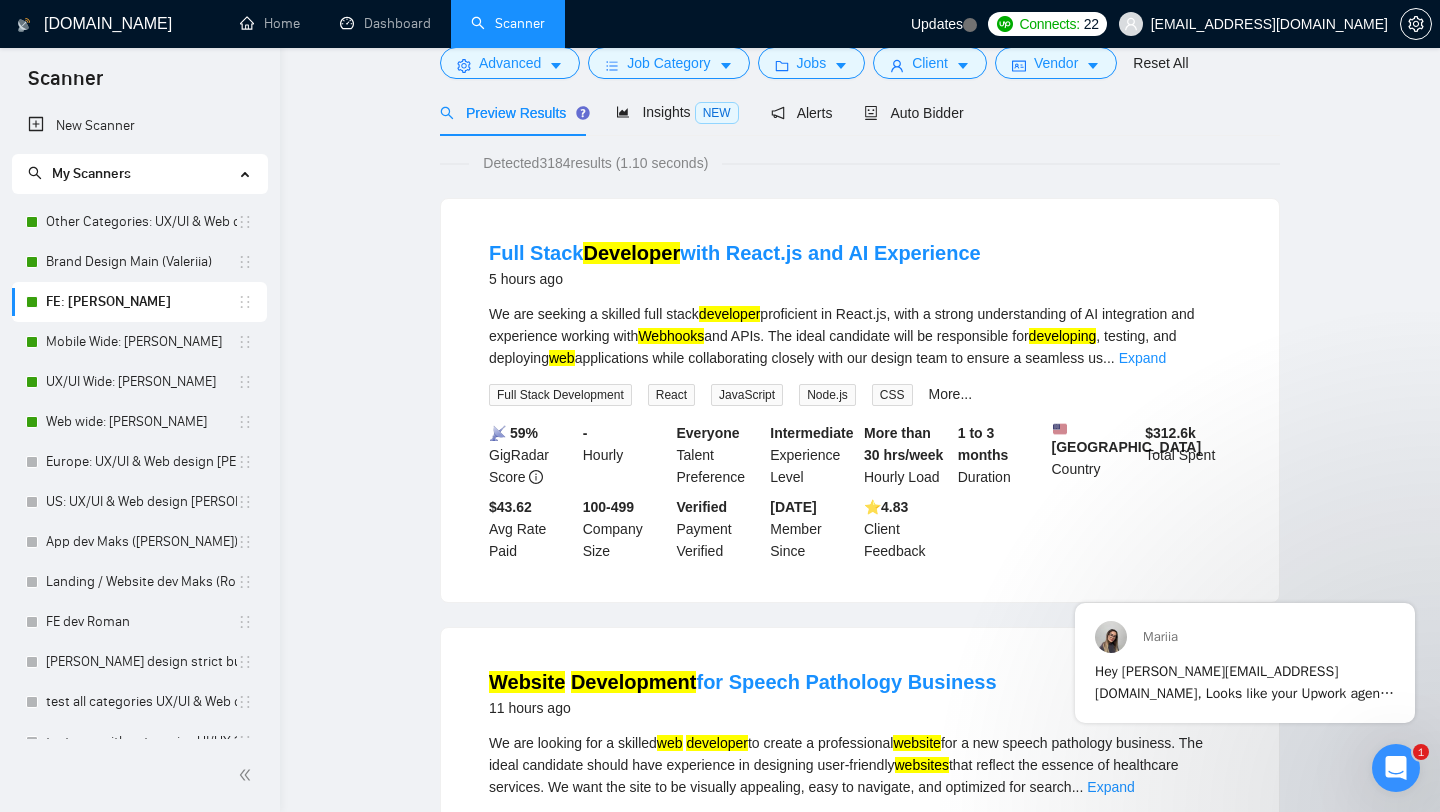 scroll, scrollTop: 0, scrollLeft: 0, axis: both 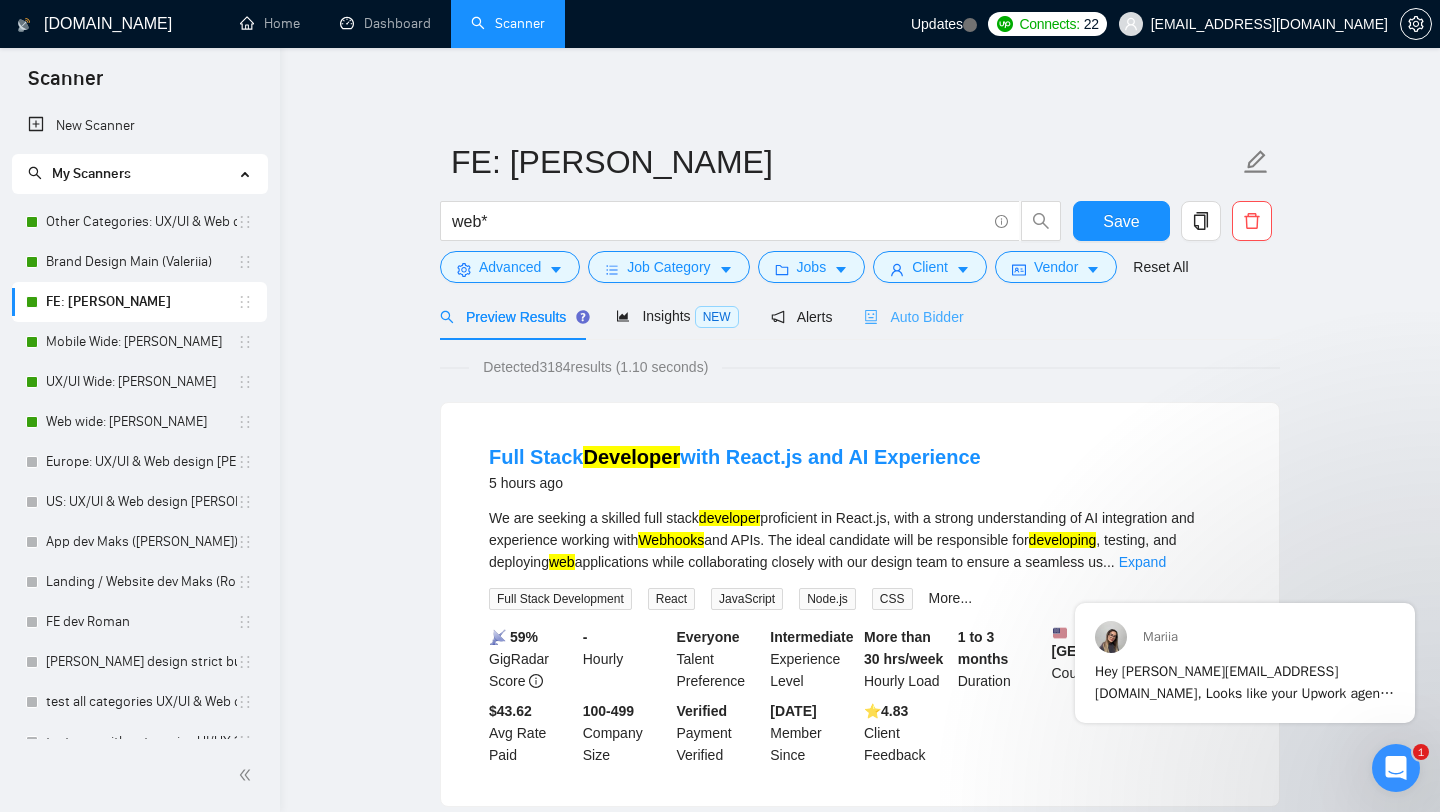 click on "Auto Bidder" at bounding box center (913, 316) 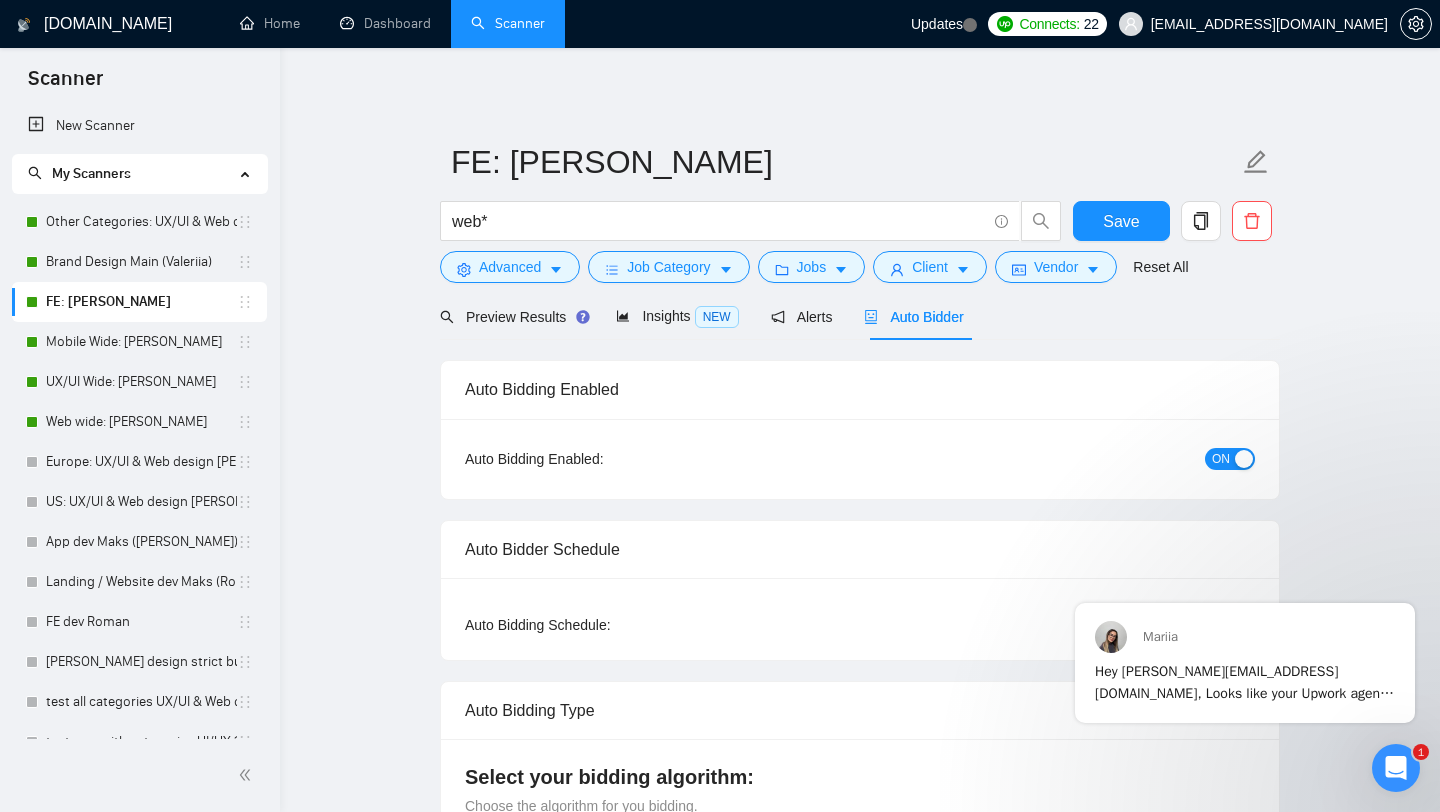 radio on "false" 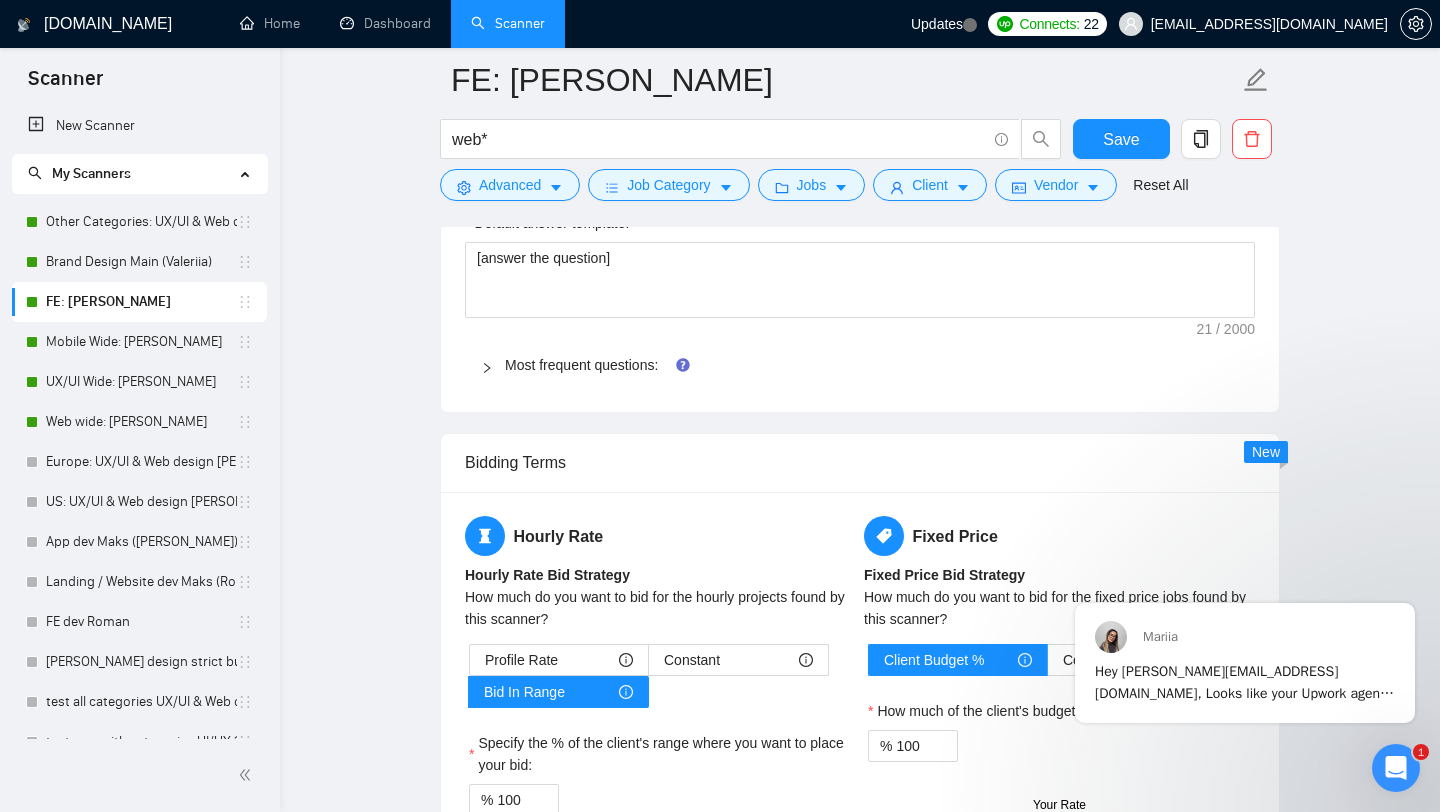 scroll, scrollTop: 2678, scrollLeft: 0, axis: vertical 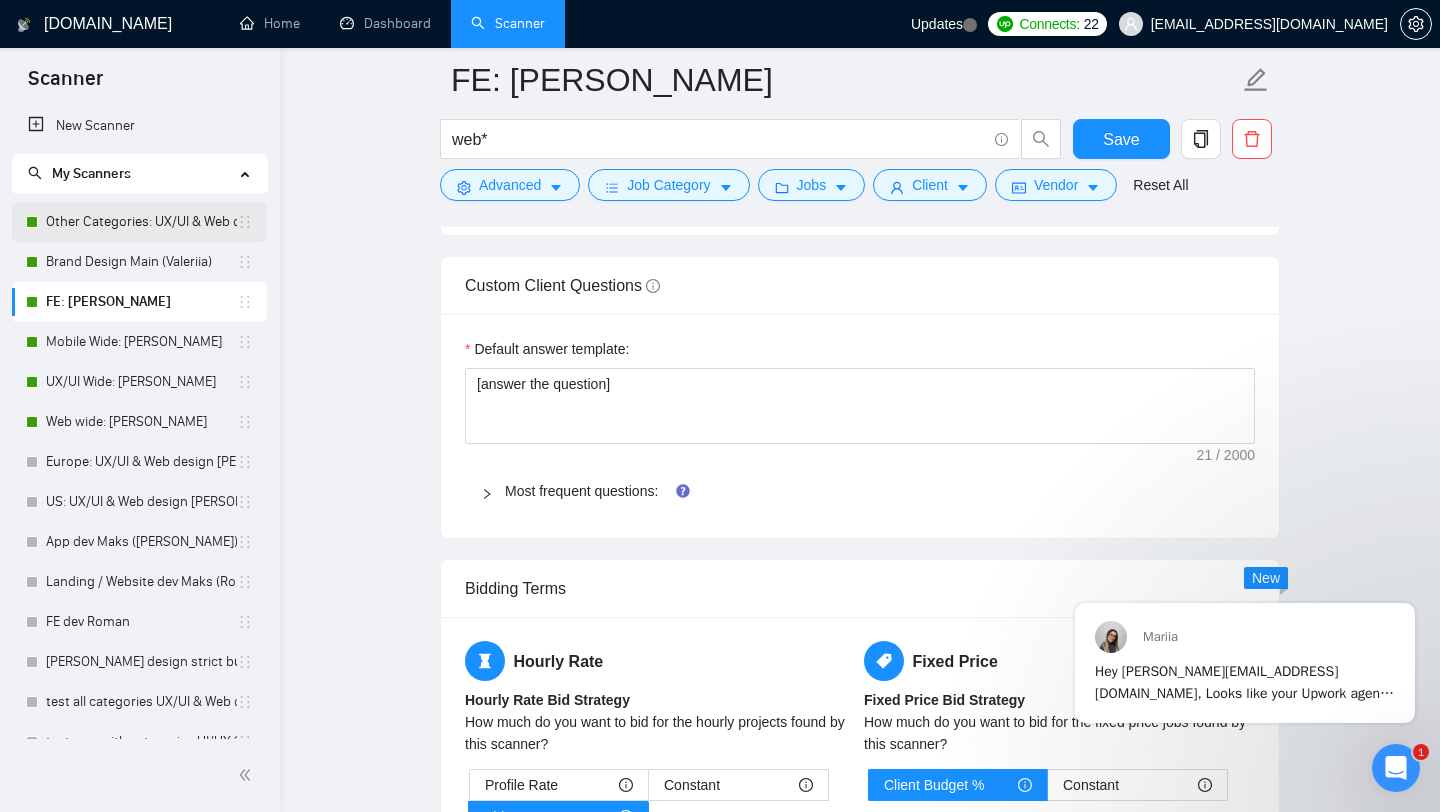 click on "Other Categories: UX/UI & Web design [PERSON_NAME]" at bounding box center (141, 222) 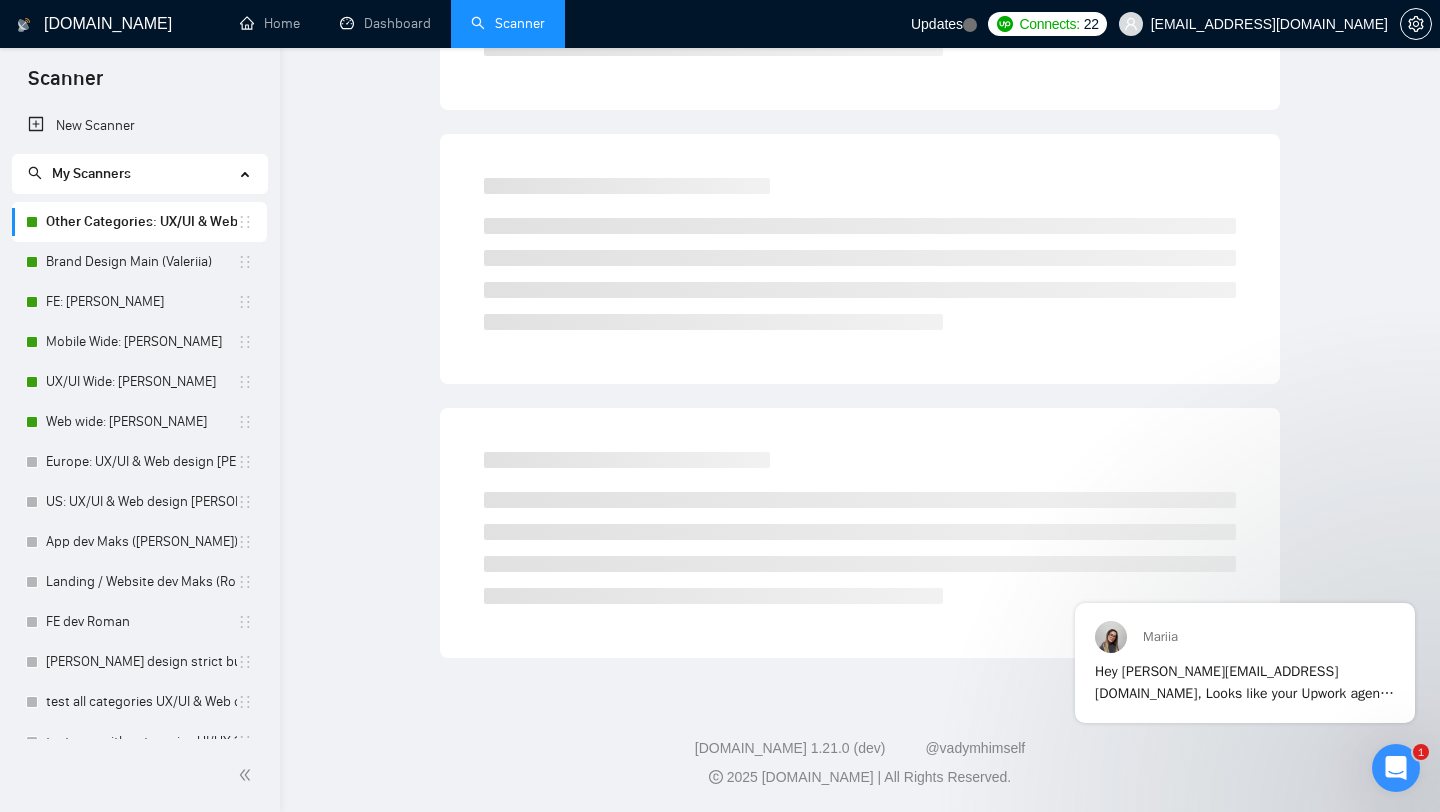scroll, scrollTop: 0, scrollLeft: 0, axis: both 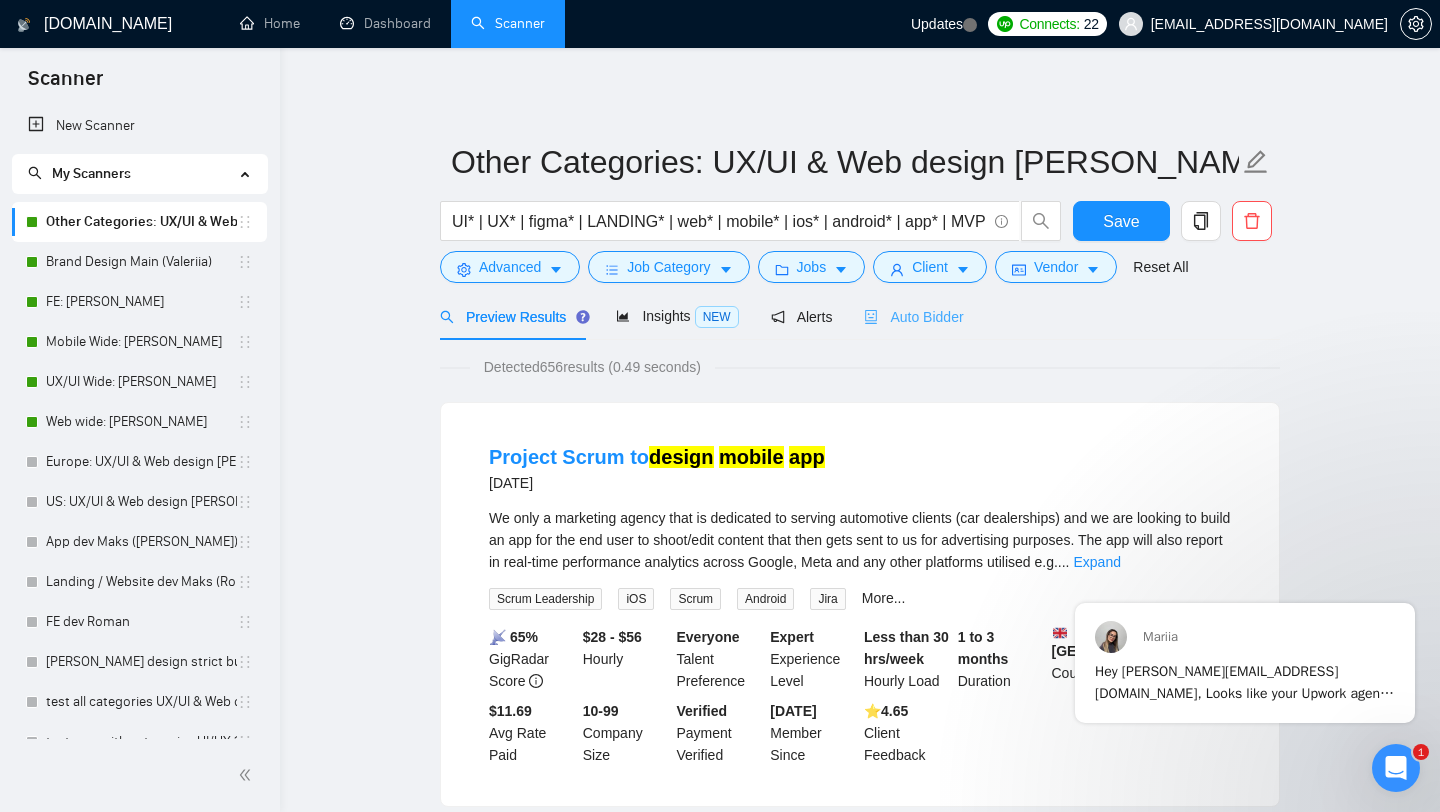 click on "Auto Bidder" at bounding box center (913, 316) 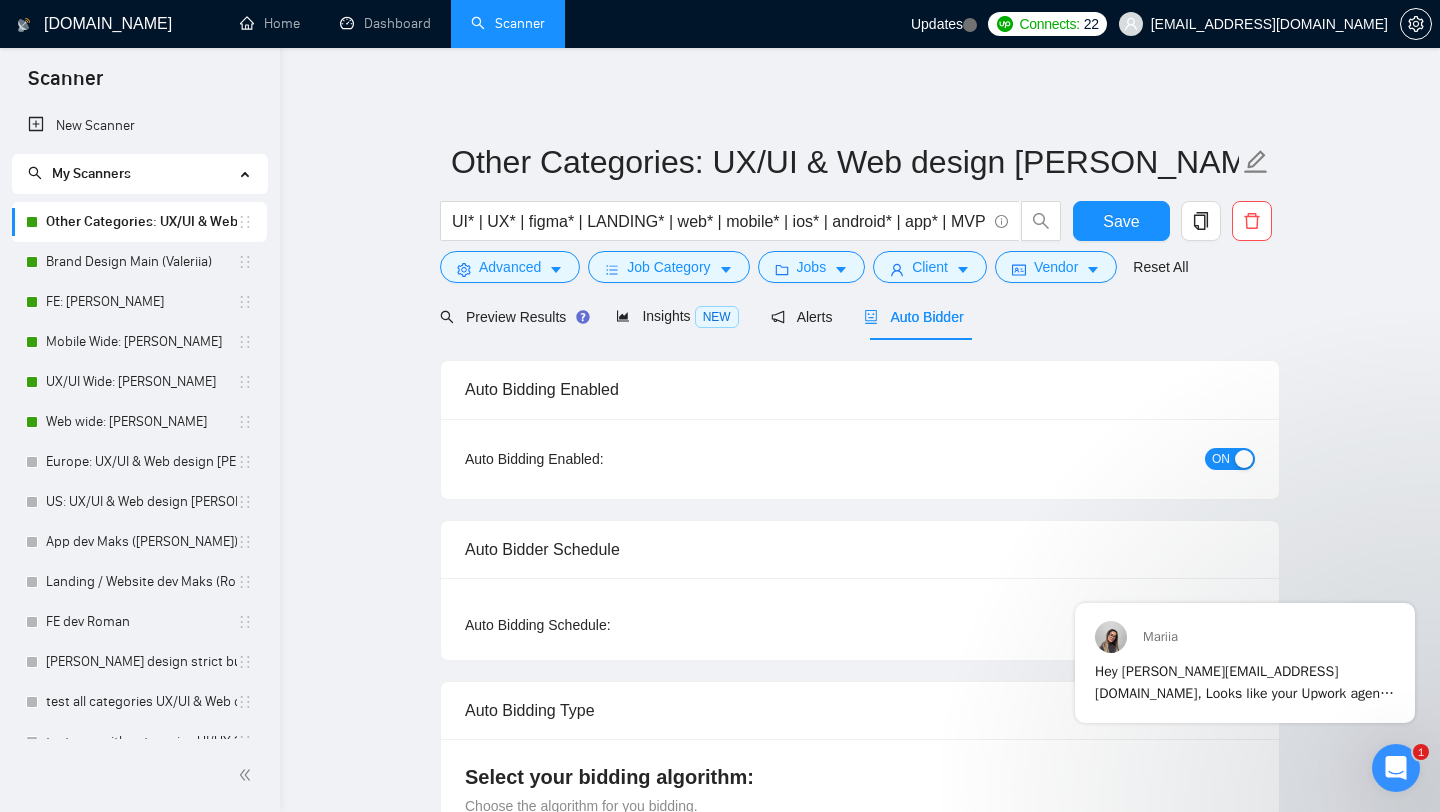radio on "false" 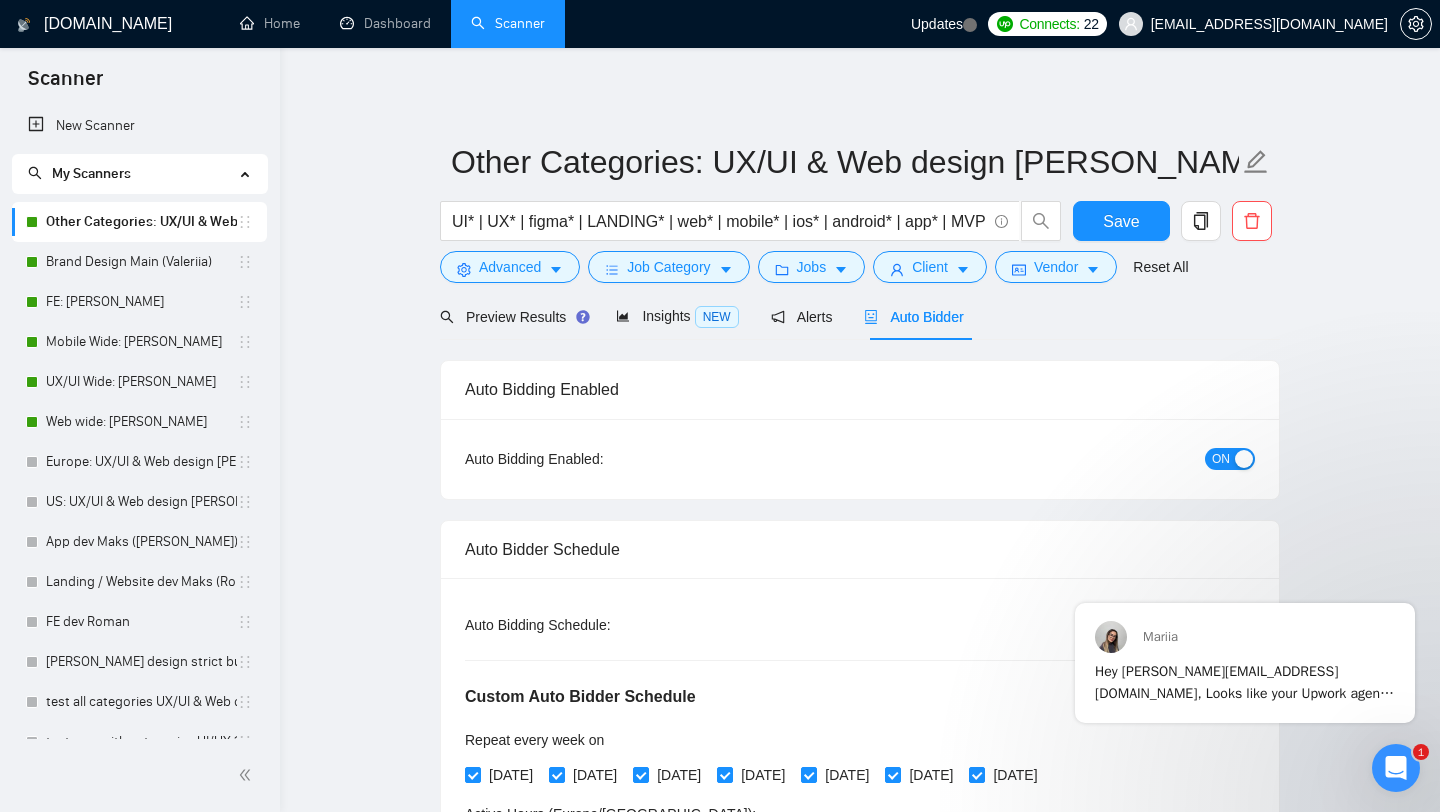 type 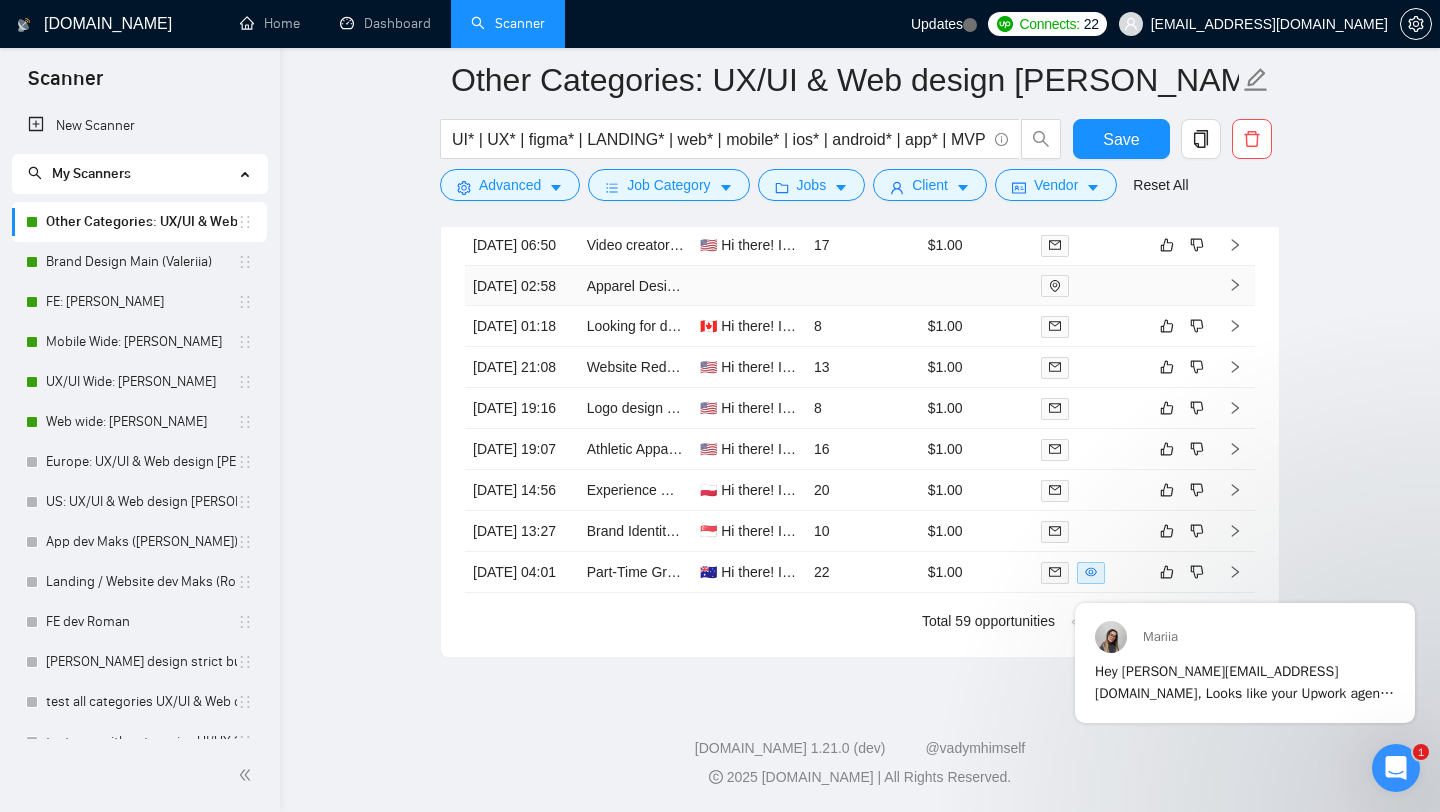 scroll, scrollTop: 5017, scrollLeft: 0, axis: vertical 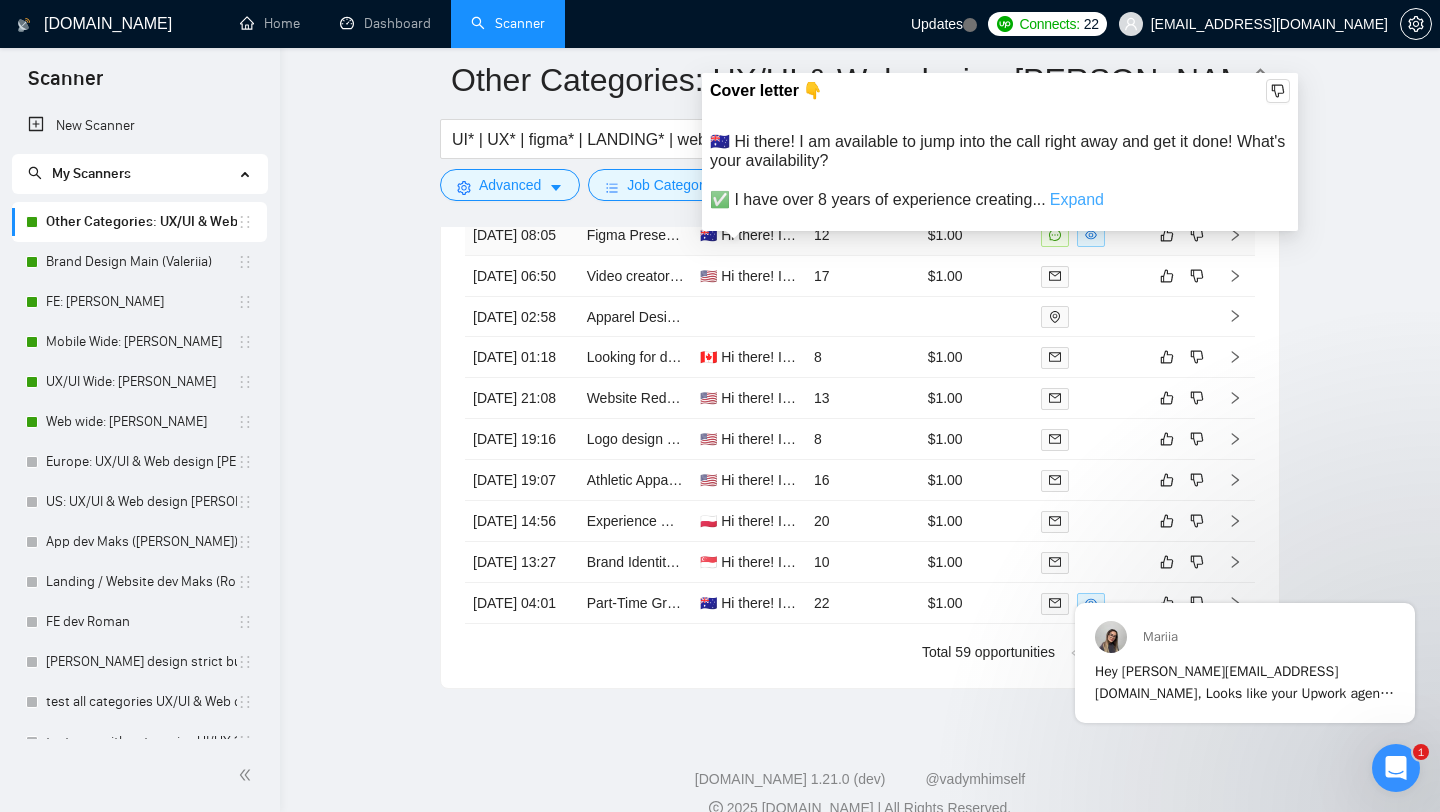click on "Expand" at bounding box center (1077, 199) 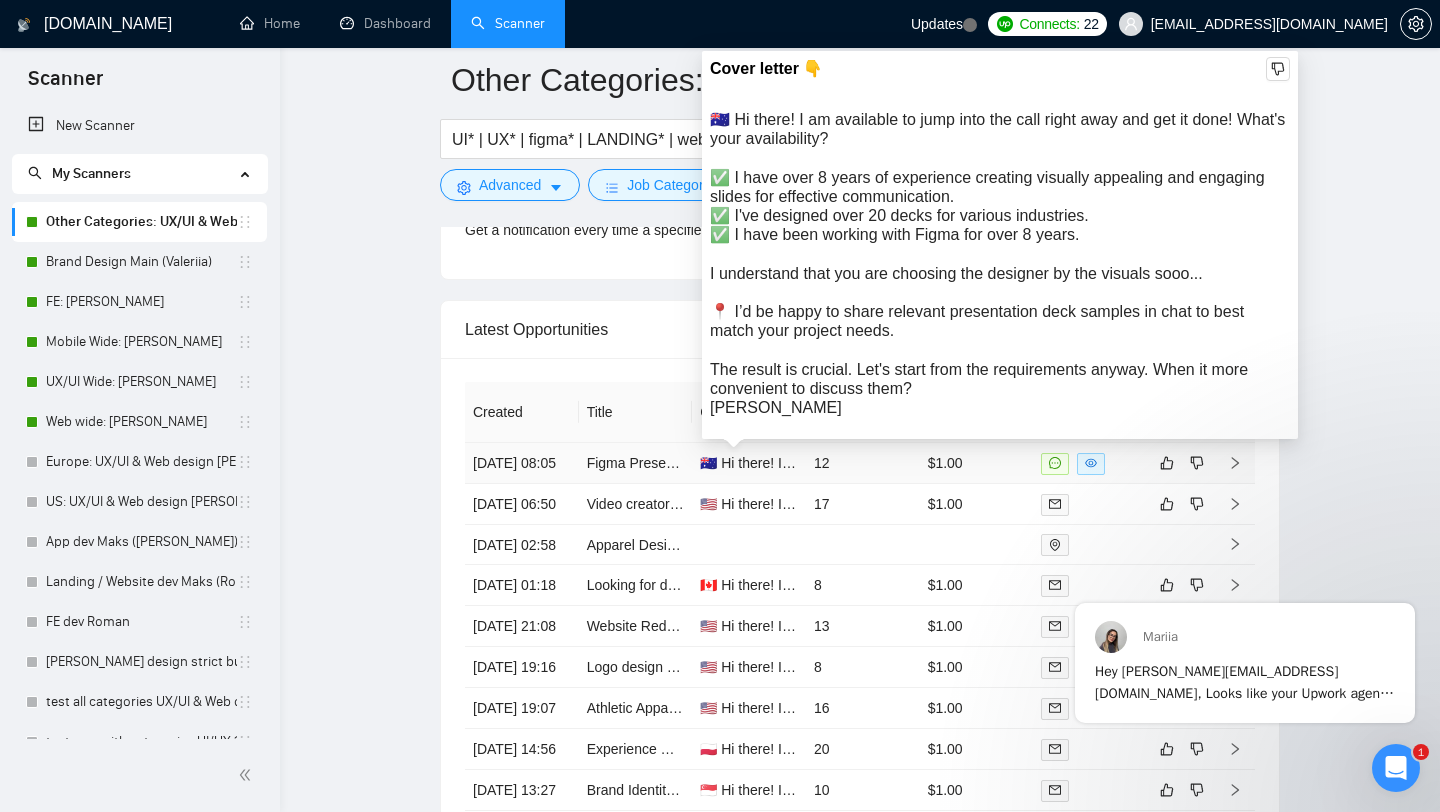 scroll, scrollTop: 4813, scrollLeft: 0, axis: vertical 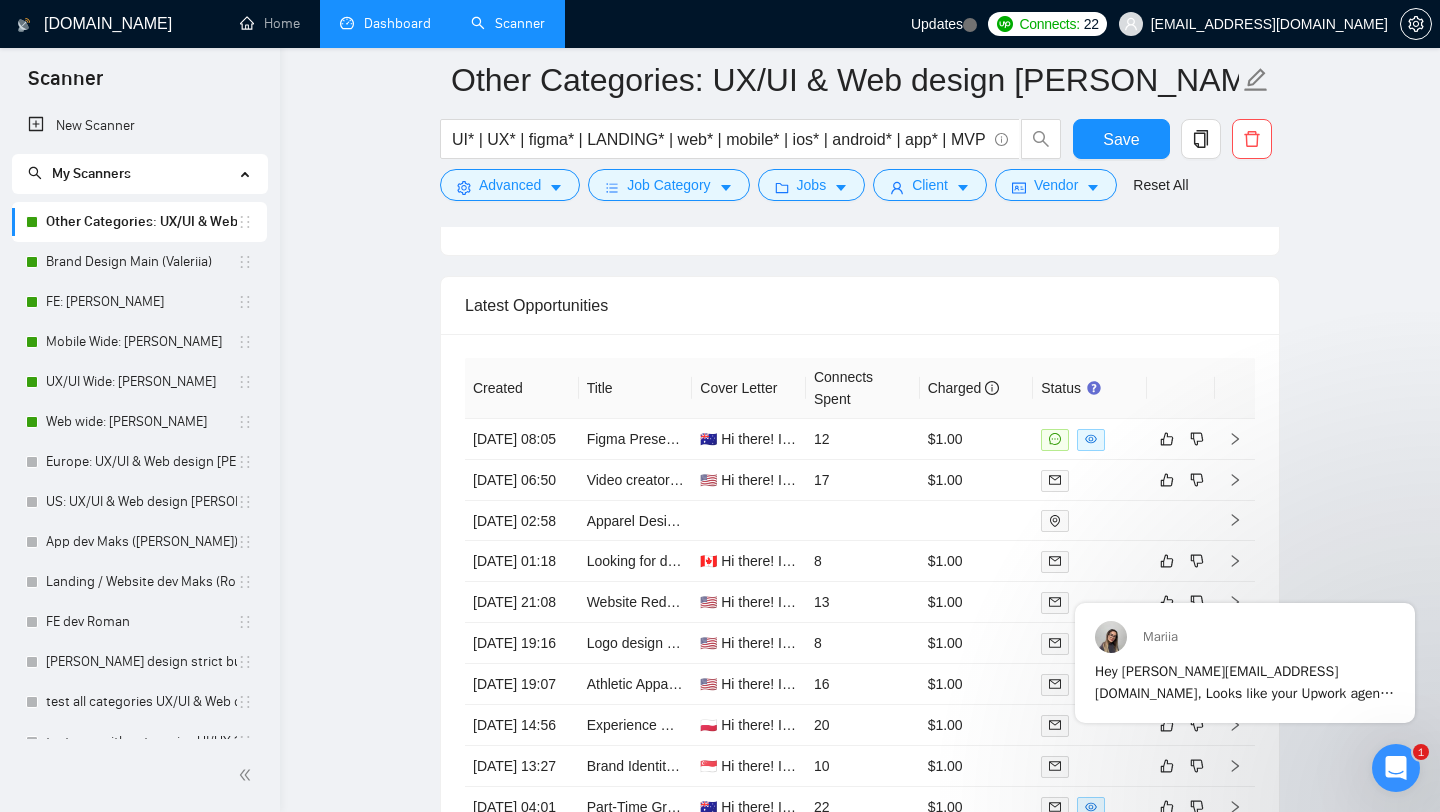 click on "Dashboard" at bounding box center (385, 23) 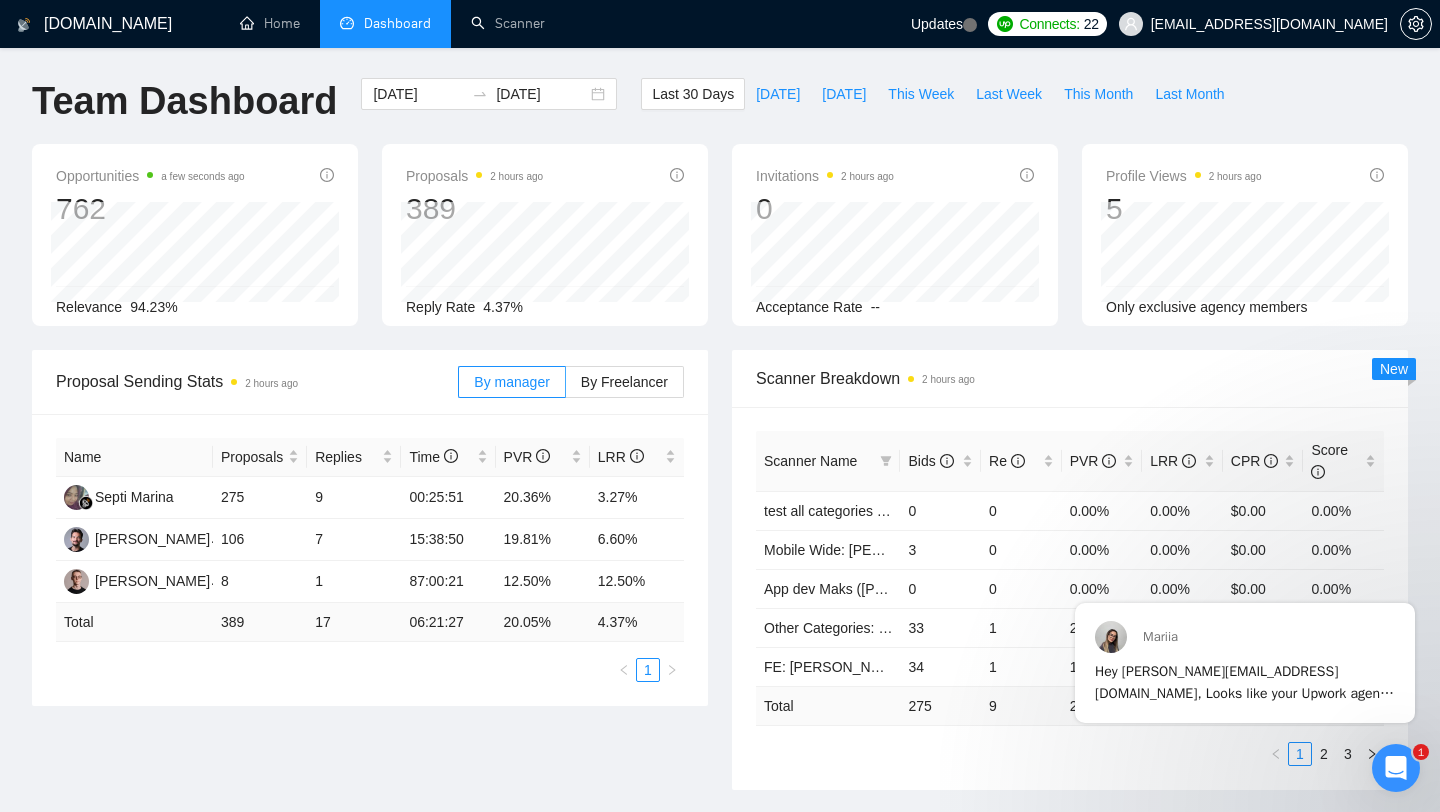 scroll, scrollTop: 0, scrollLeft: 0, axis: both 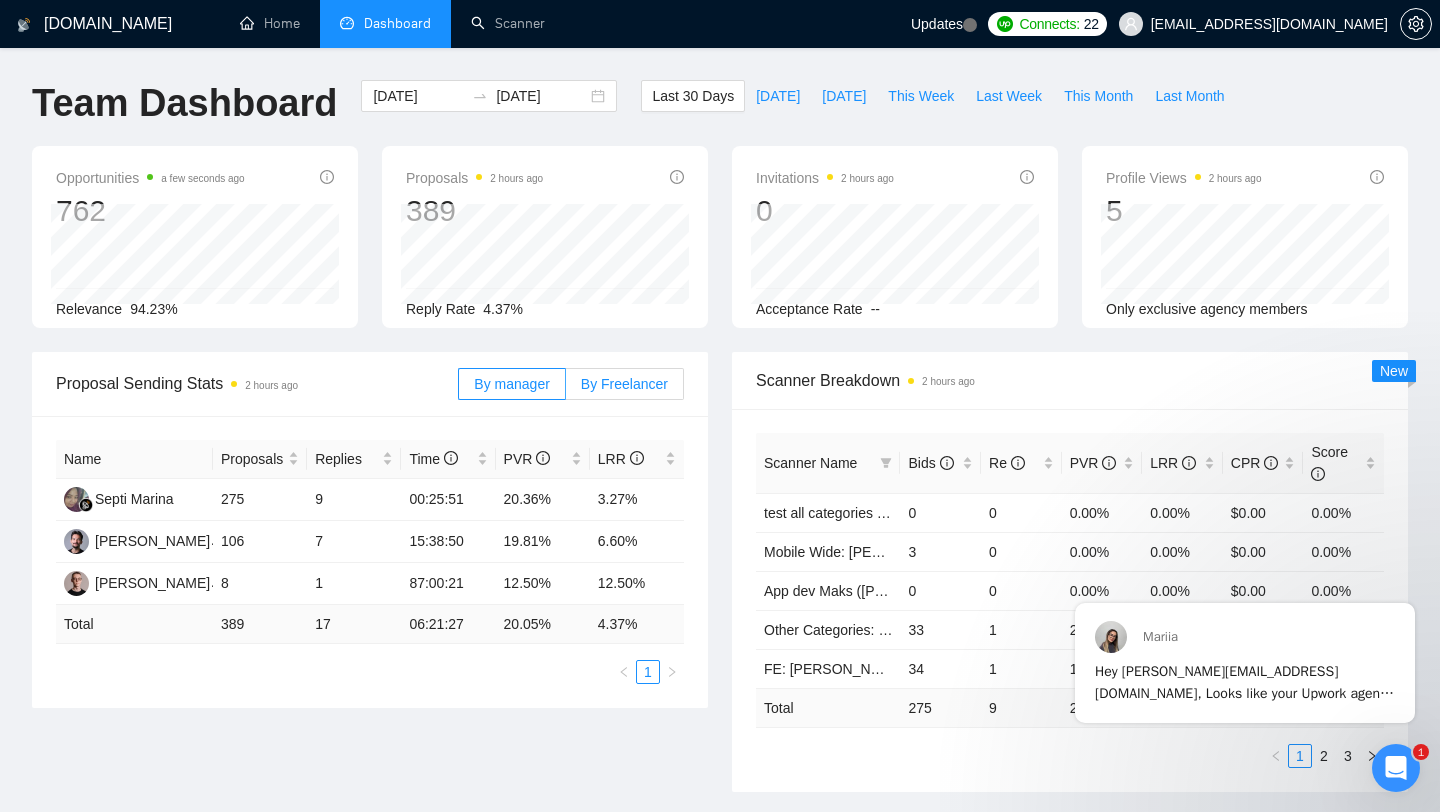 click on "By Freelancer" at bounding box center (624, 384) 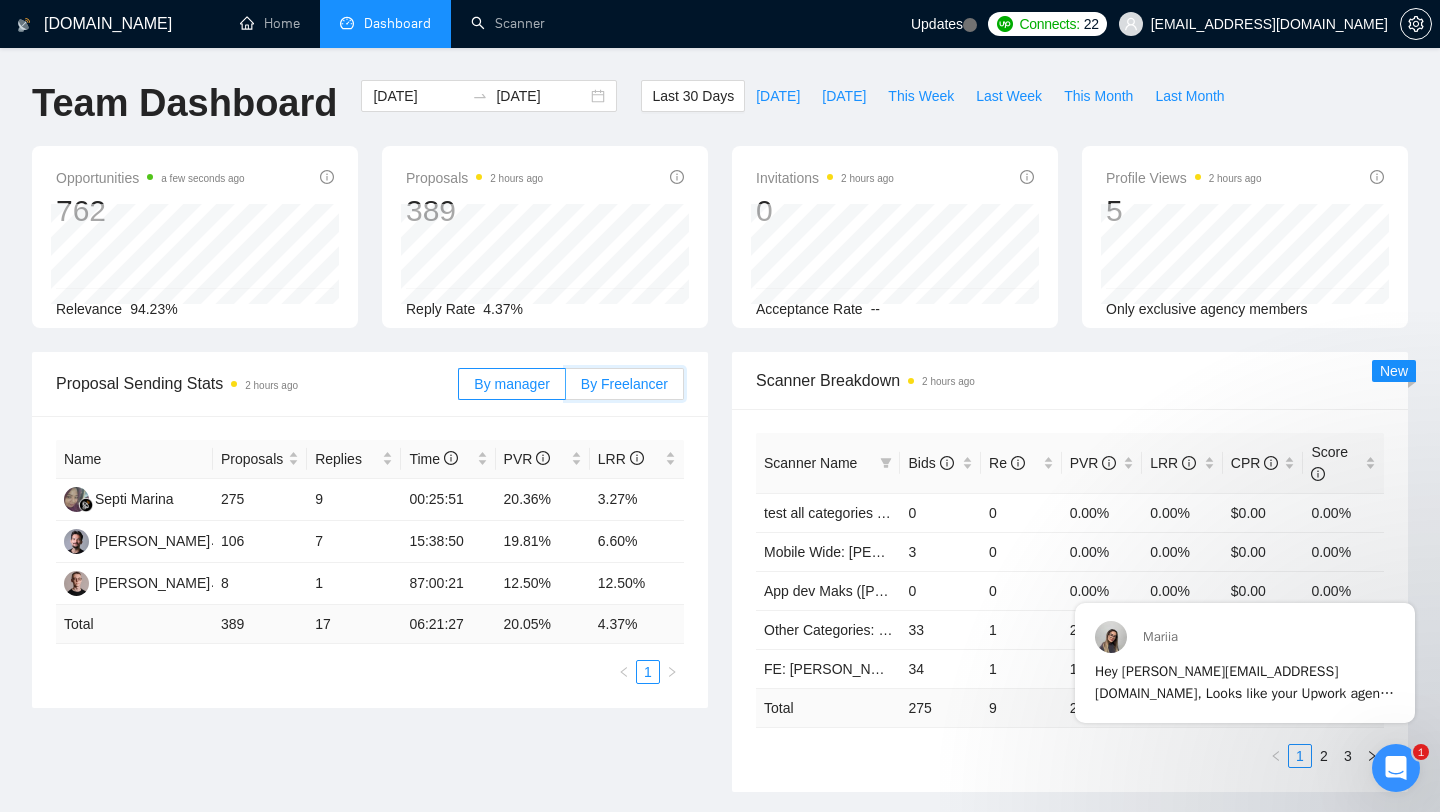 click on "By Freelancer" at bounding box center [566, 389] 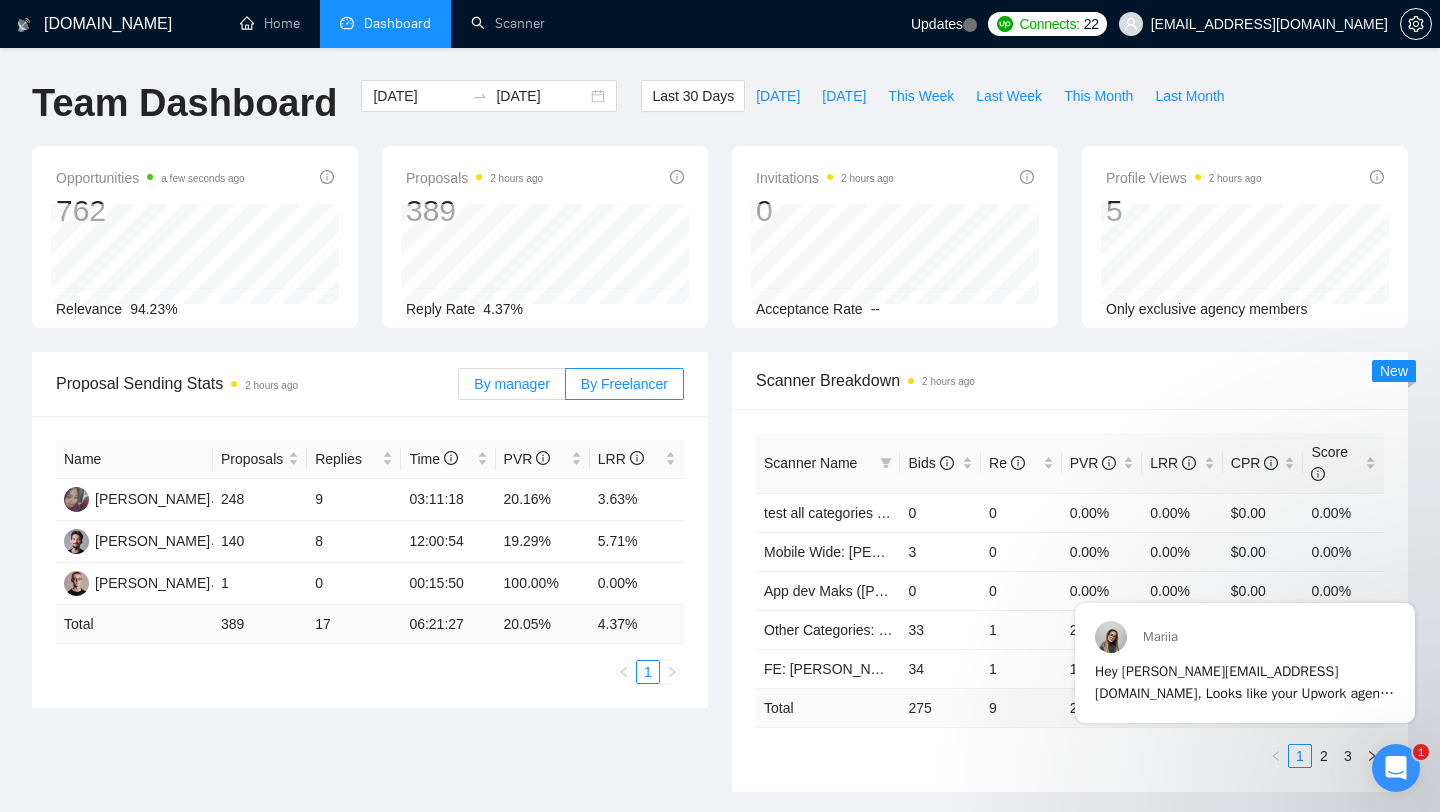 click on "By manager" at bounding box center [511, 384] 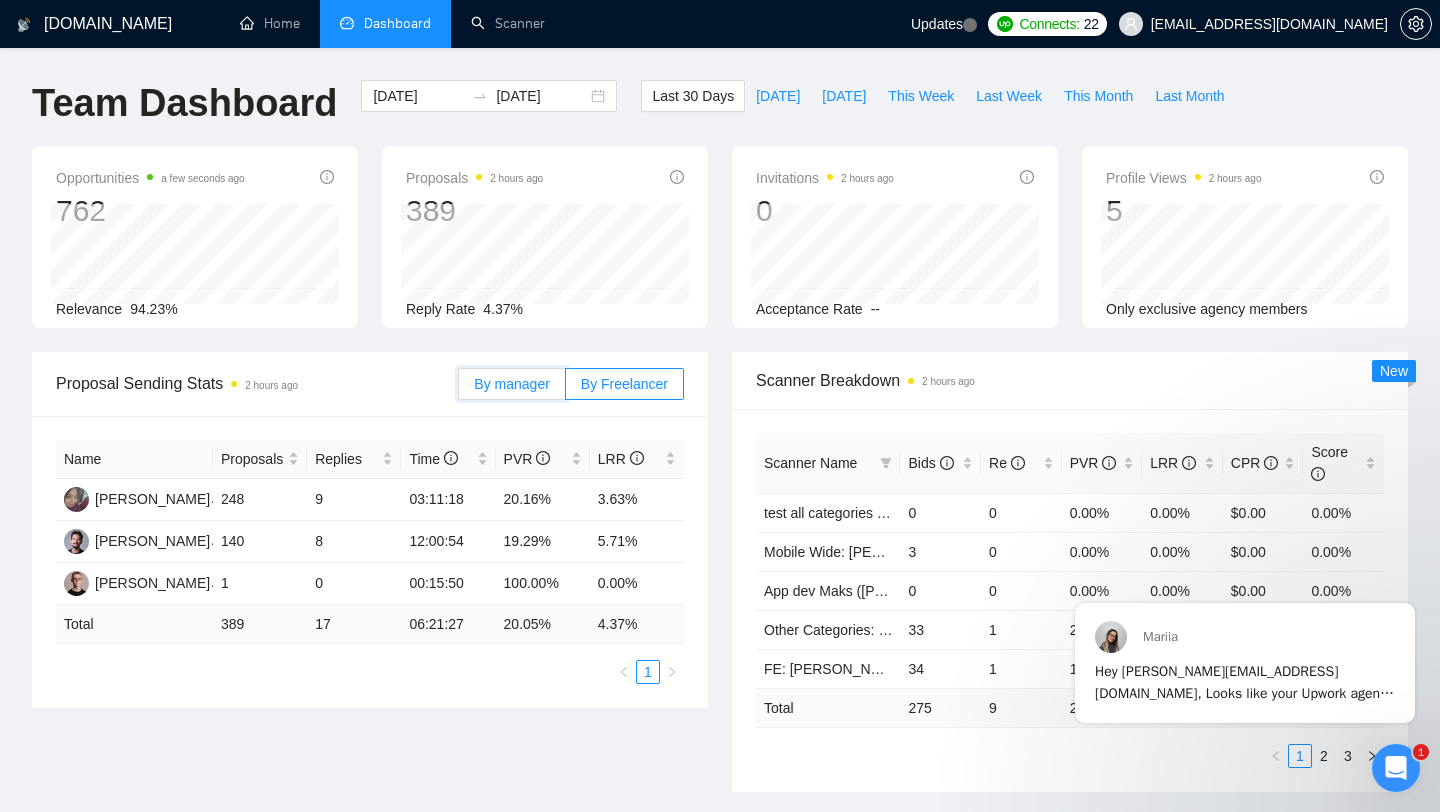 click on "By manager" at bounding box center [459, 389] 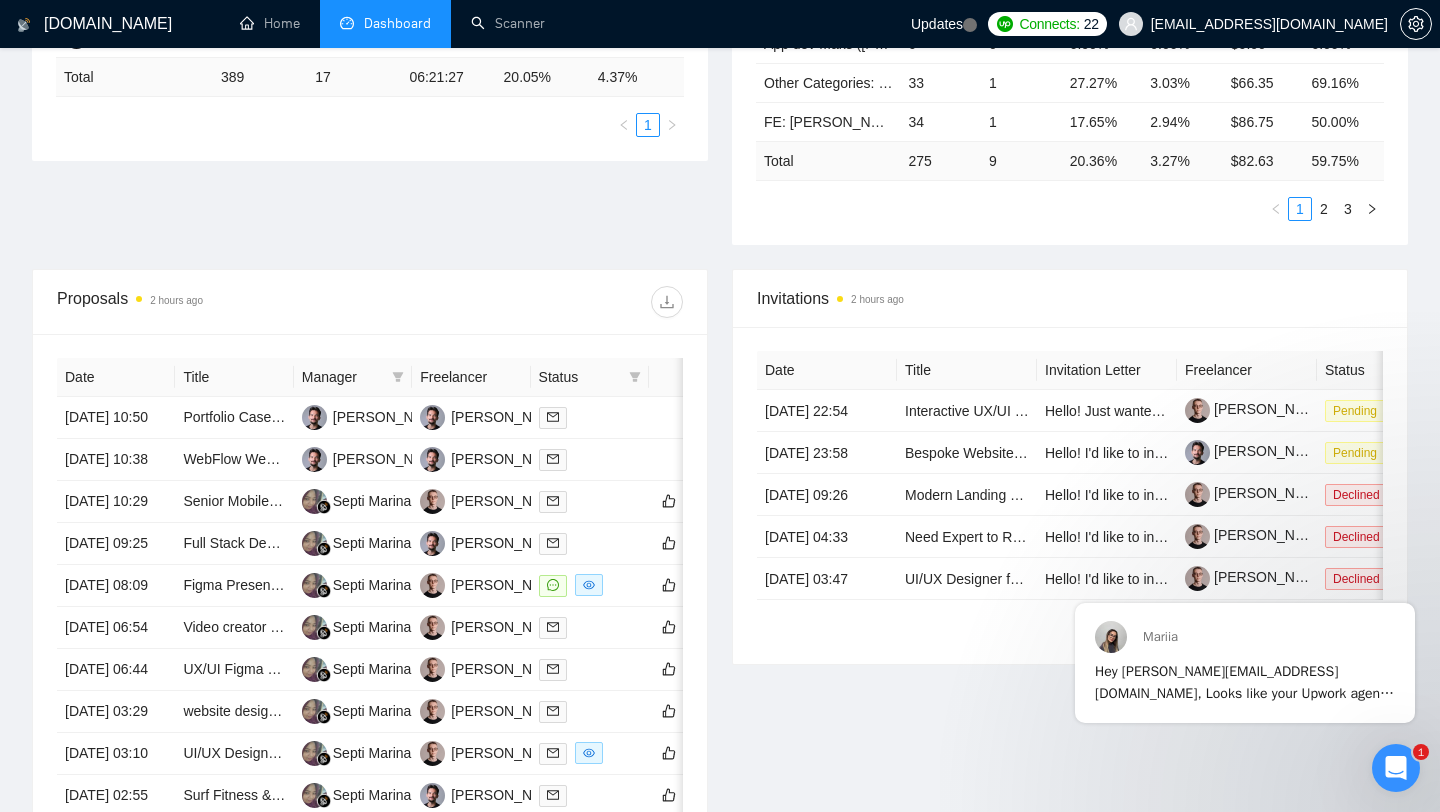 scroll, scrollTop: 577, scrollLeft: 0, axis: vertical 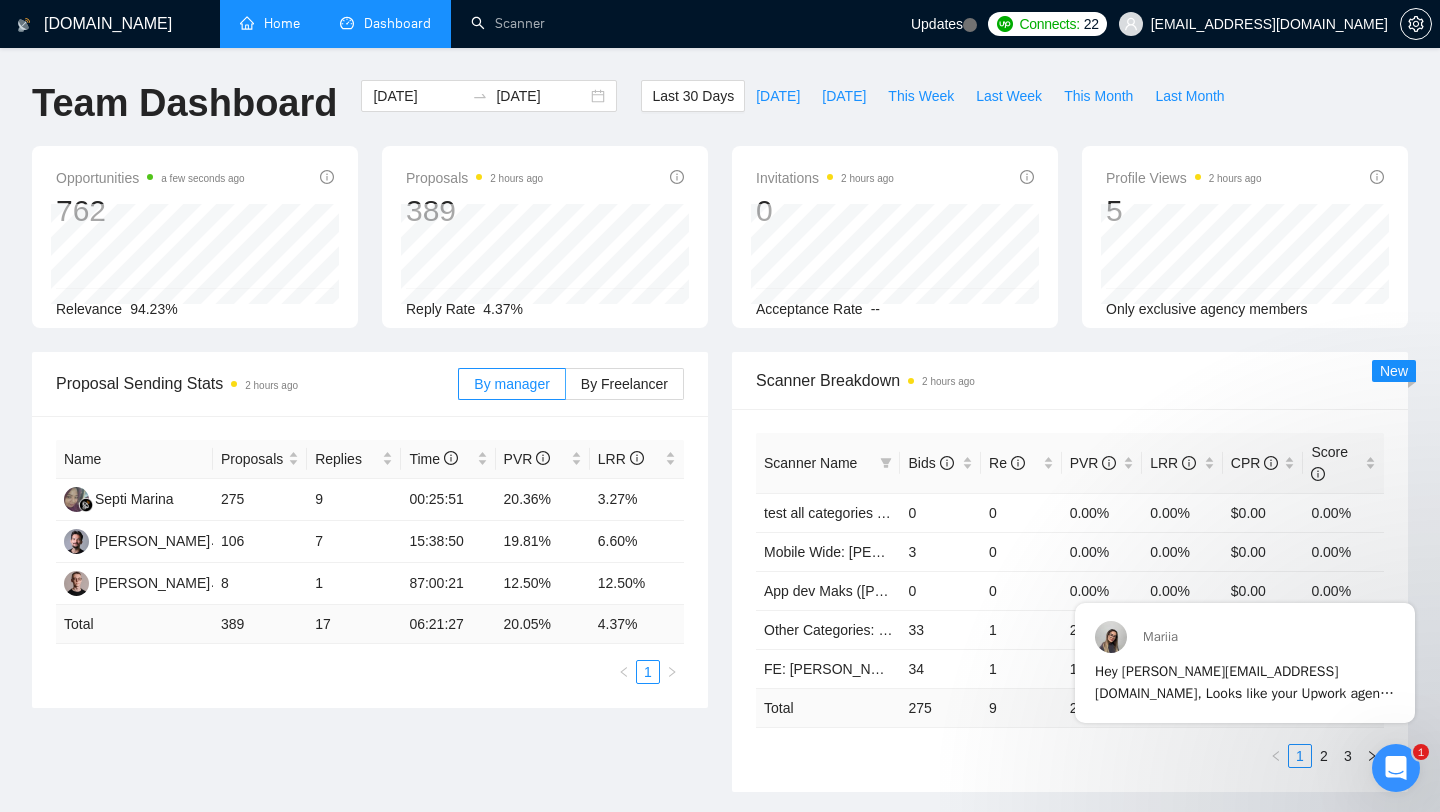 click on "Home" at bounding box center (270, 23) 